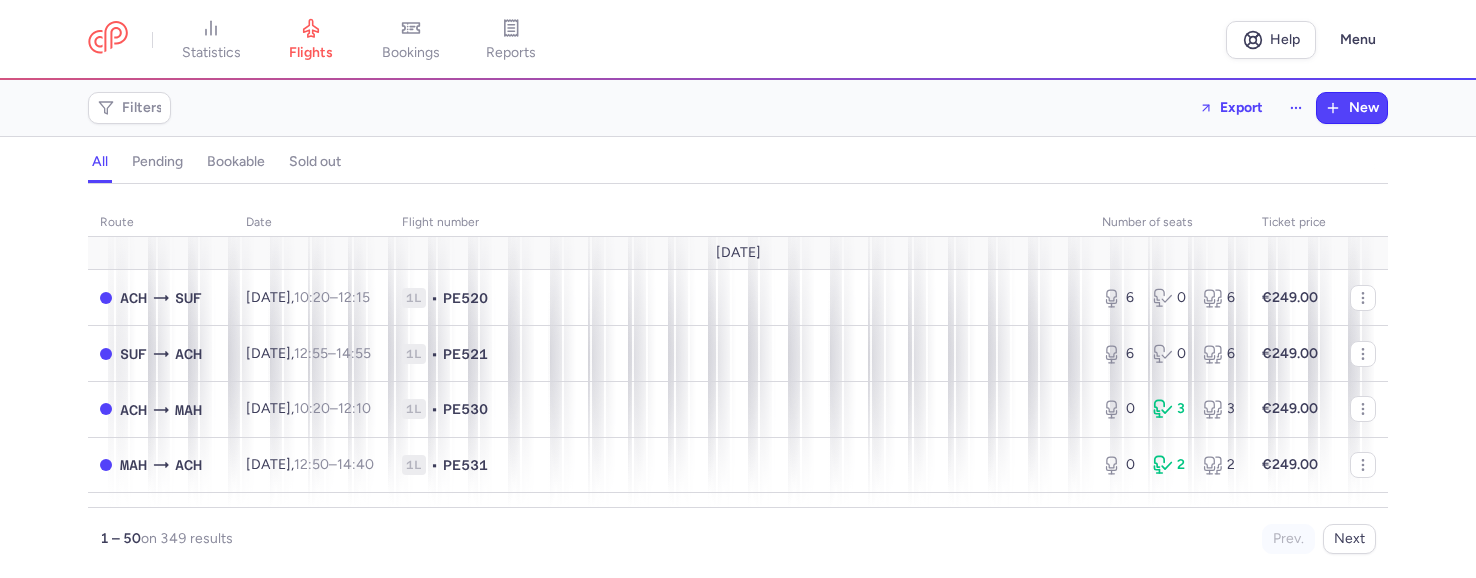 scroll, scrollTop: 0, scrollLeft: 0, axis: both 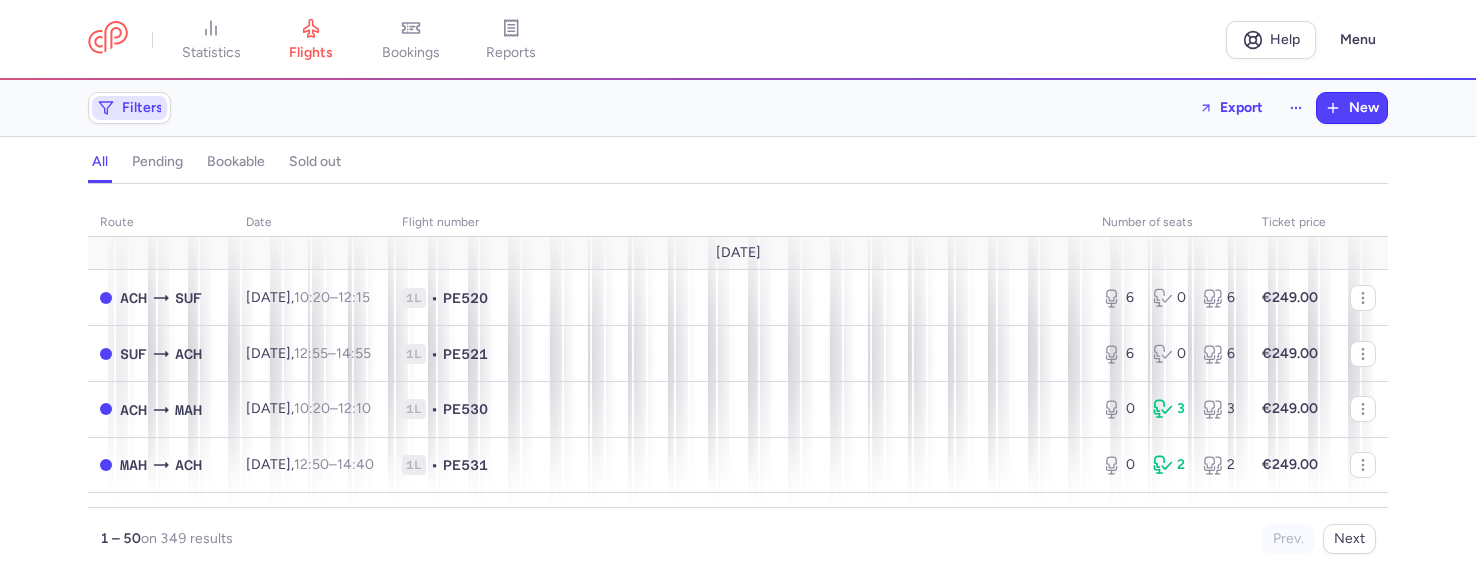 click on "Filters" at bounding box center [142, 108] 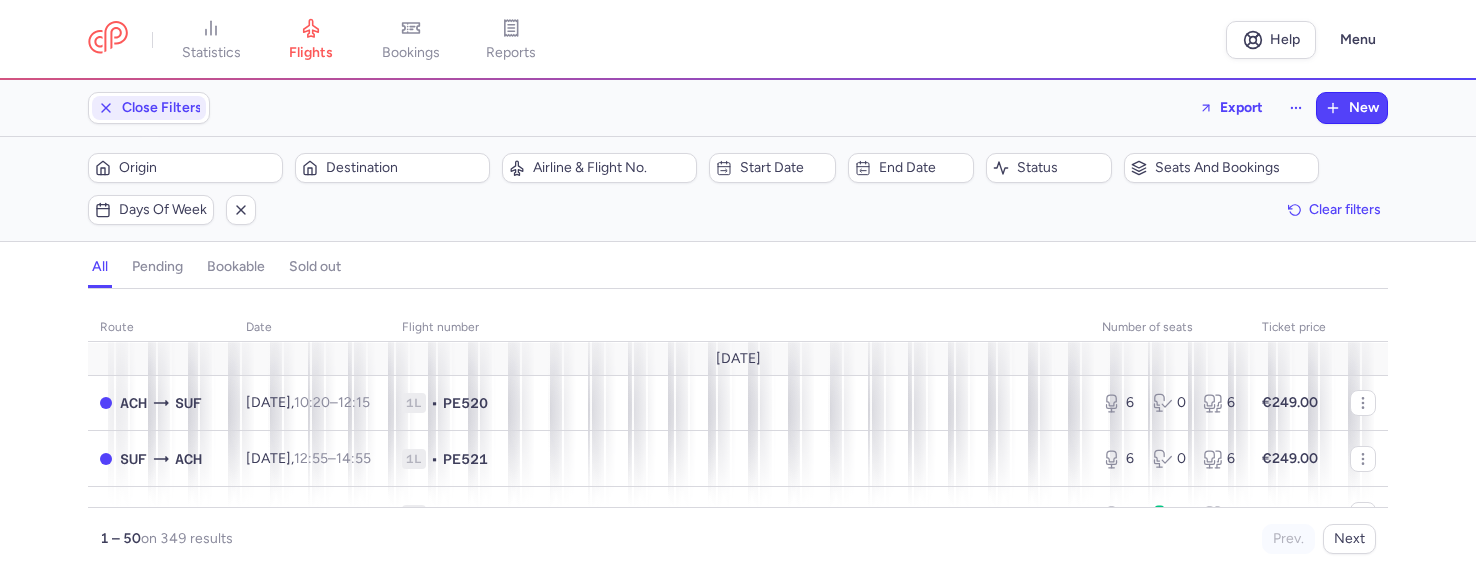 scroll, scrollTop: 0, scrollLeft: 0, axis: both 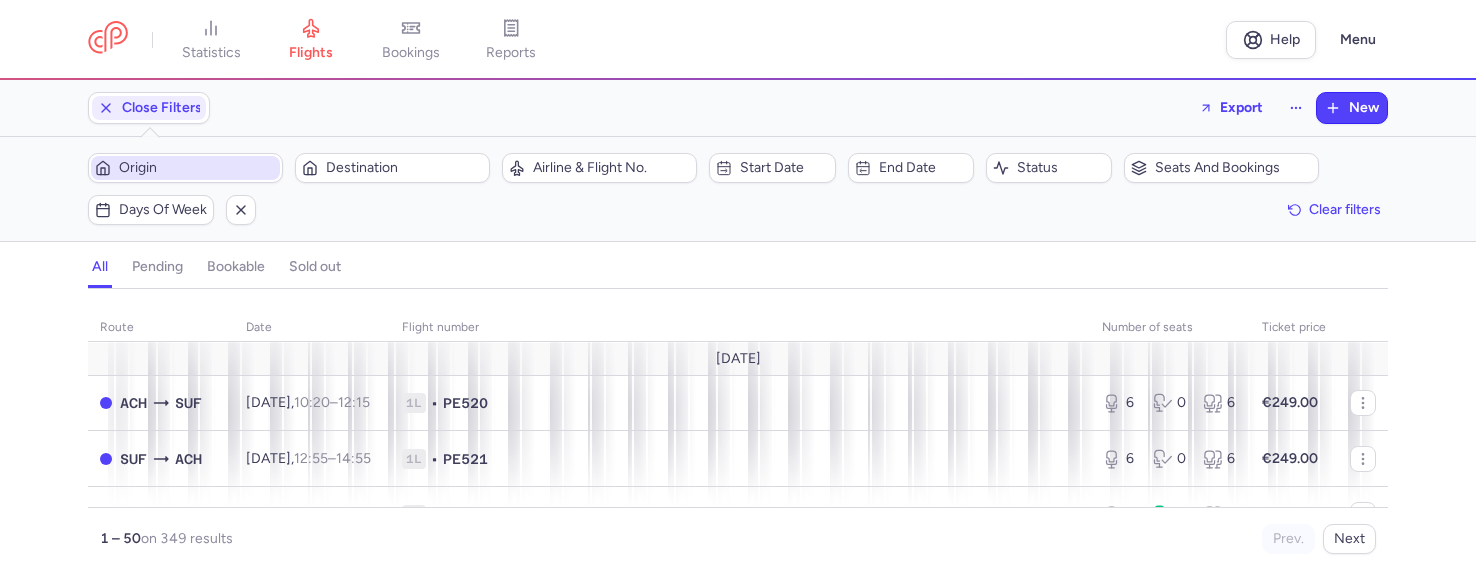click on "Origin" at bounding box center (197, 168) 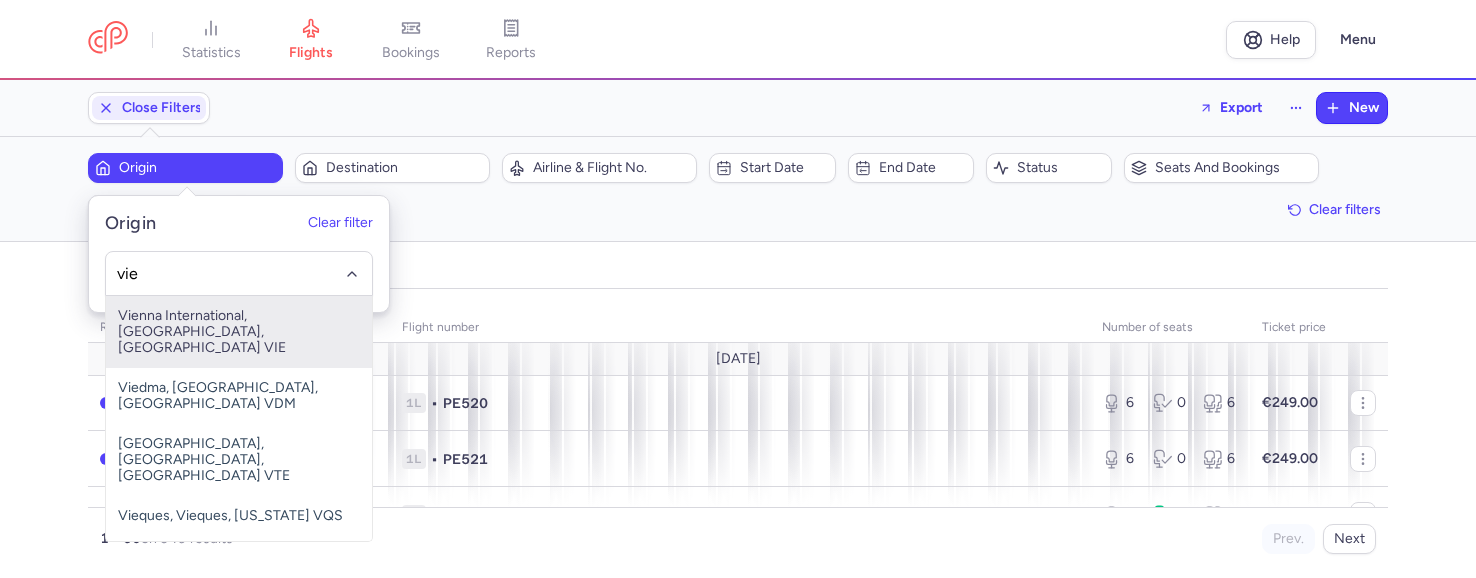click on "Vienna International, [GEOGRAPHIC_DATA], [GEOGRAPHIC_DATA] VIE" at bounding box center (239, 332) 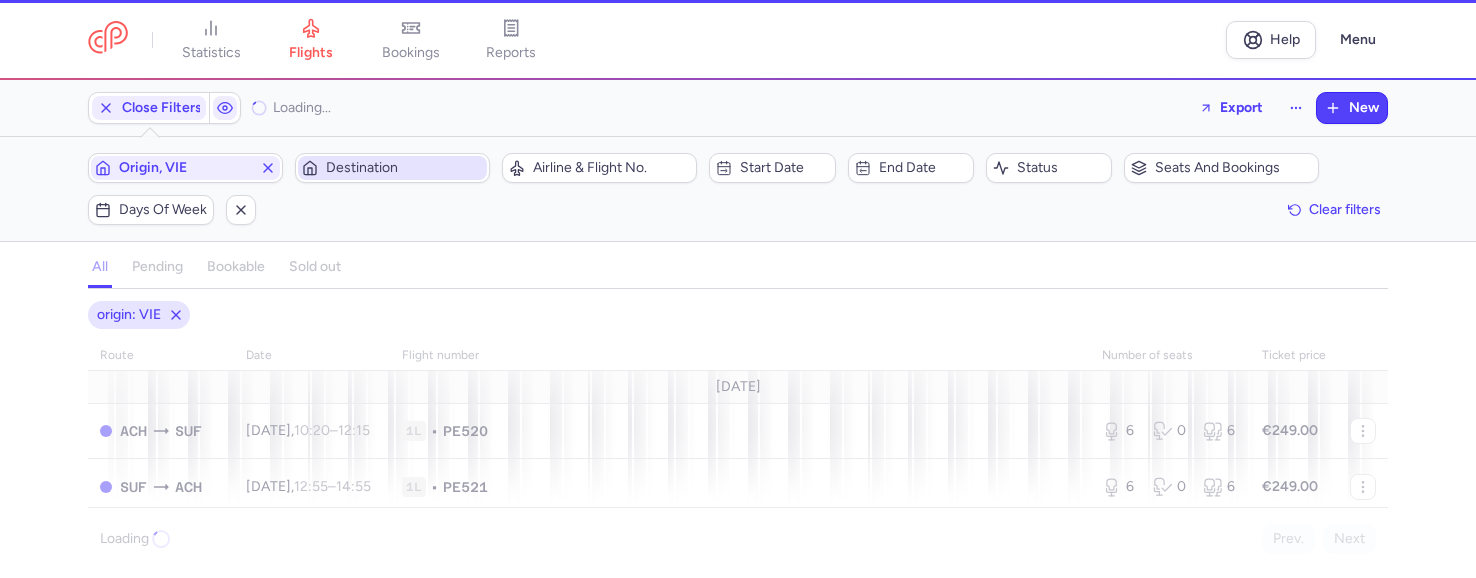 click on "Destination" at bounding box center [404, 168] 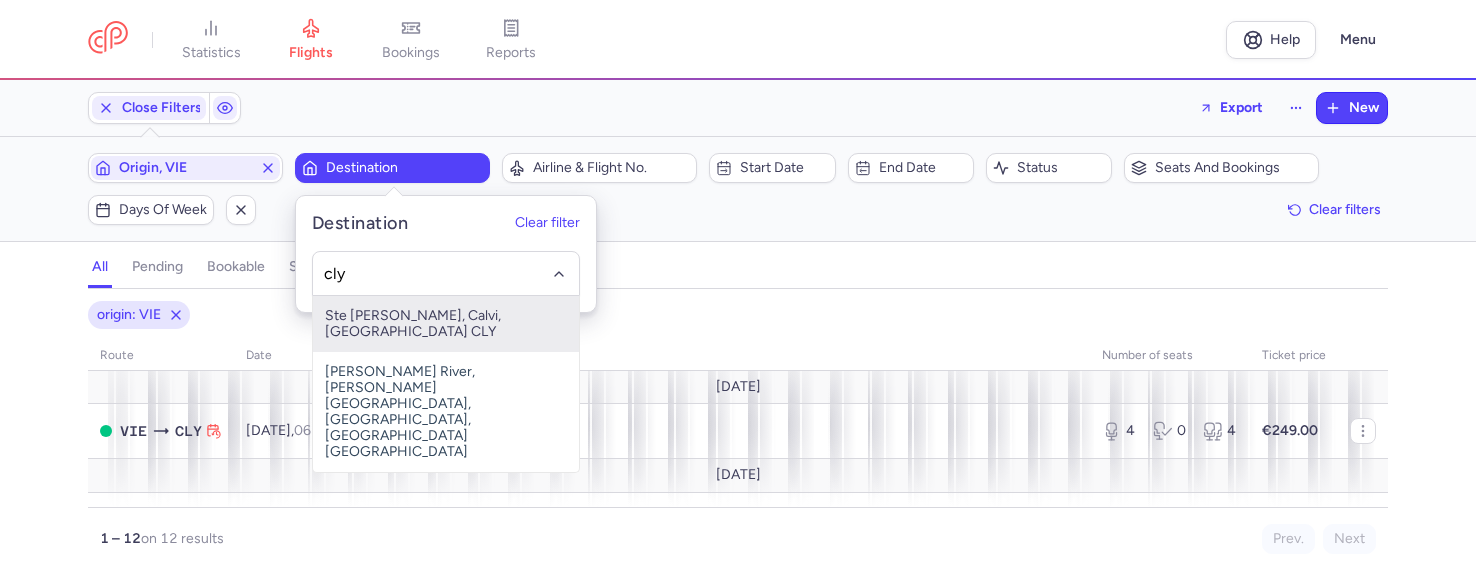 click on "Ste [PERSON_NAME], Calvi, [GEOGRAPHIC_DATA] CLY" at bounding box center (446, 324) 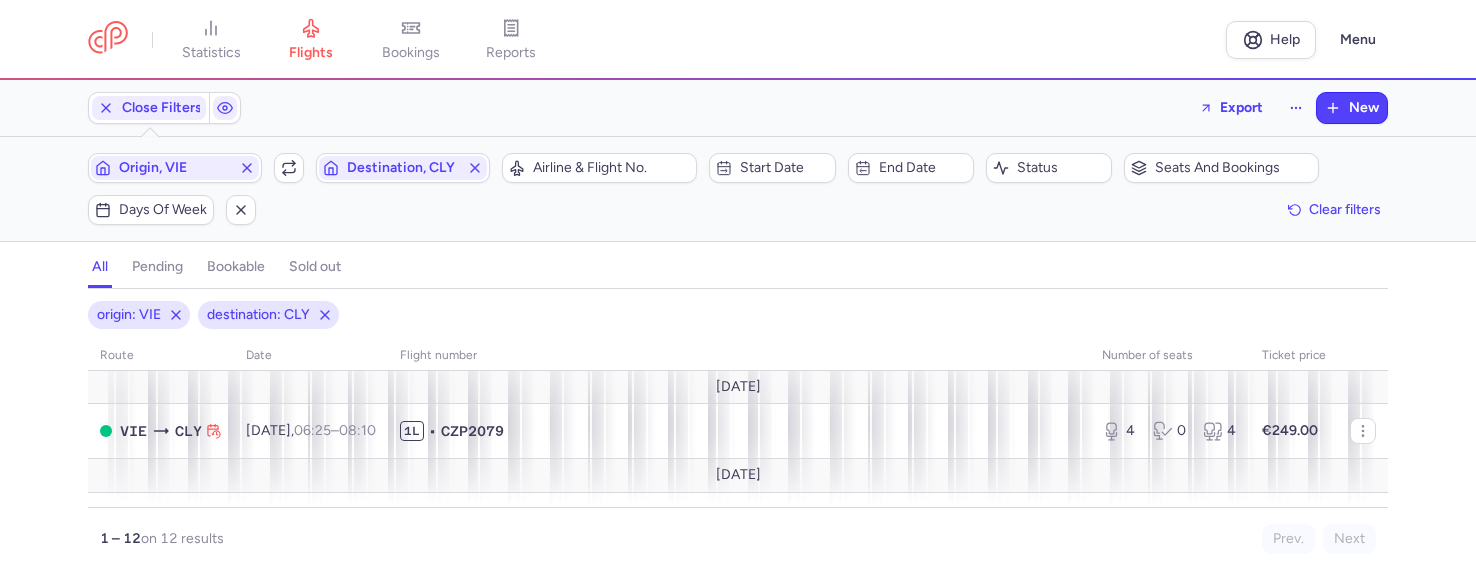 scroll, scrollTop: 200, scrollLeft: 0, axis: vertical 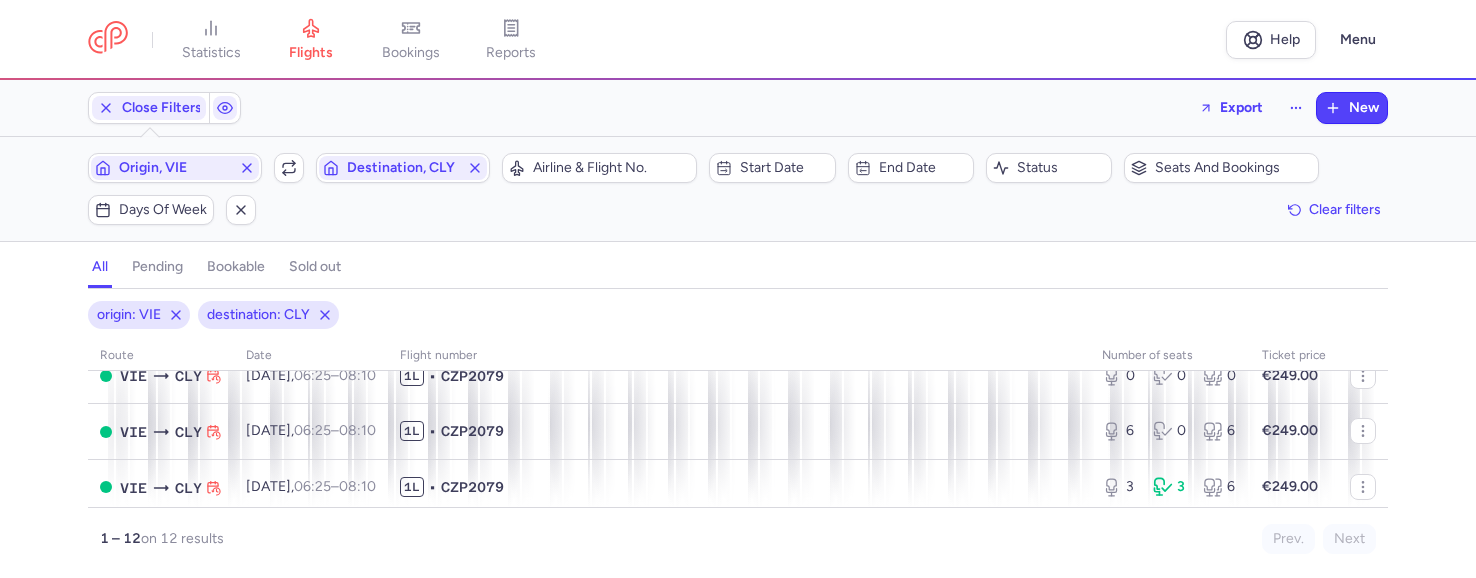 click on "origin: VIE destination: CLY" at bounding box center [738, 315] 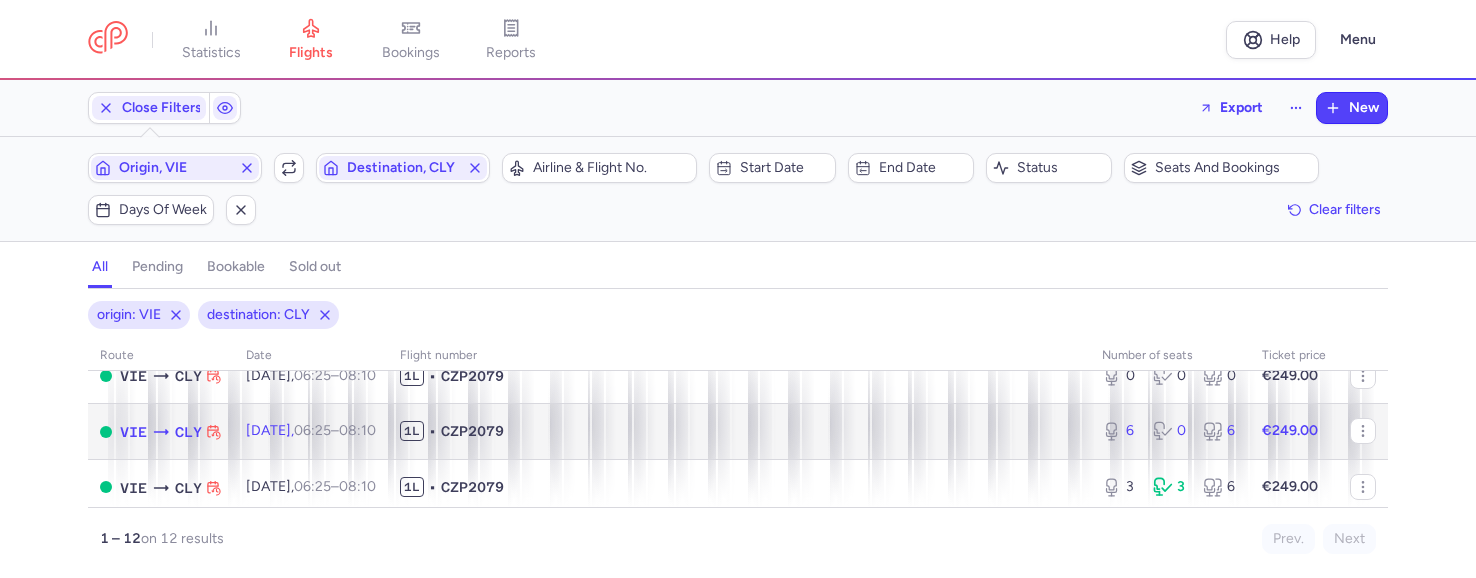 click on "1L • CZP2079" at bounding box center [739, 431] 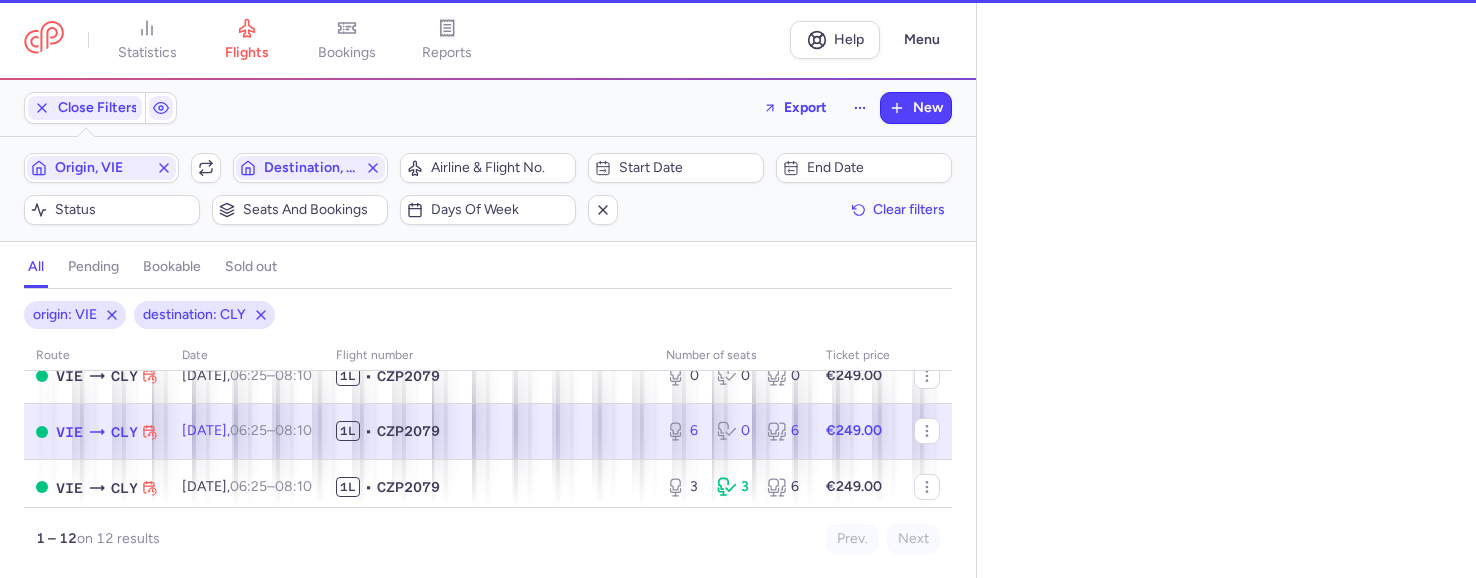 select on "days" 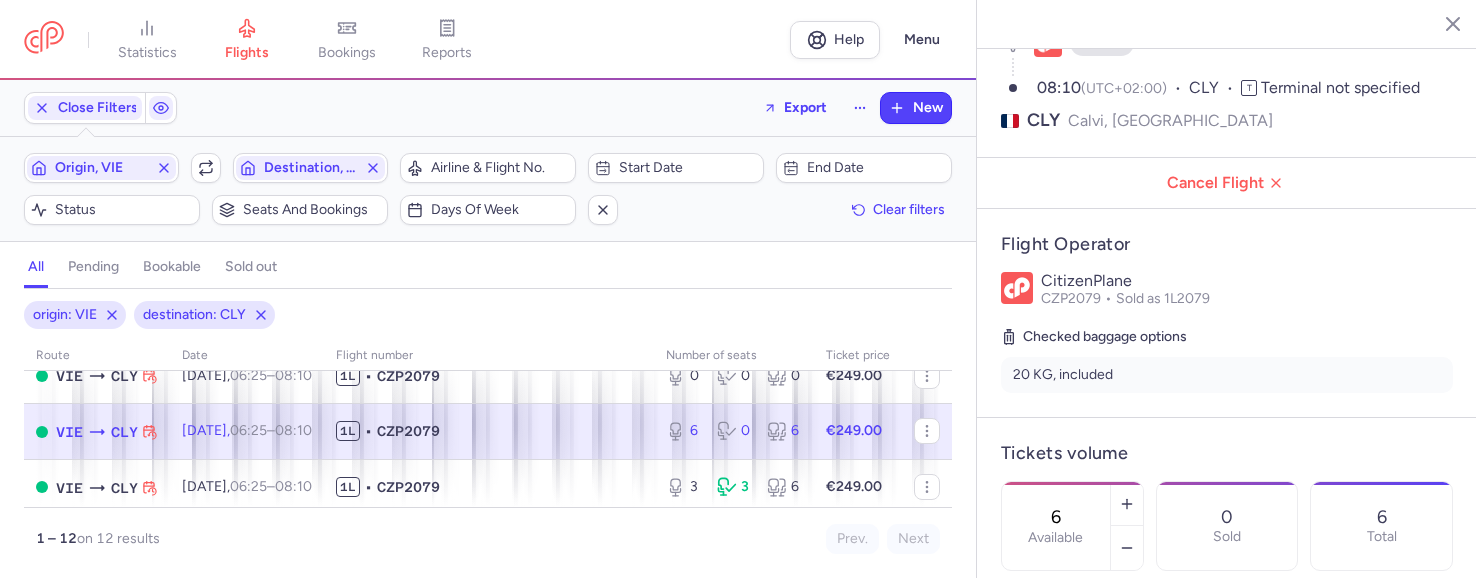 scroll, scrollTop: 400, scrollLeft: 0, axis: vertical 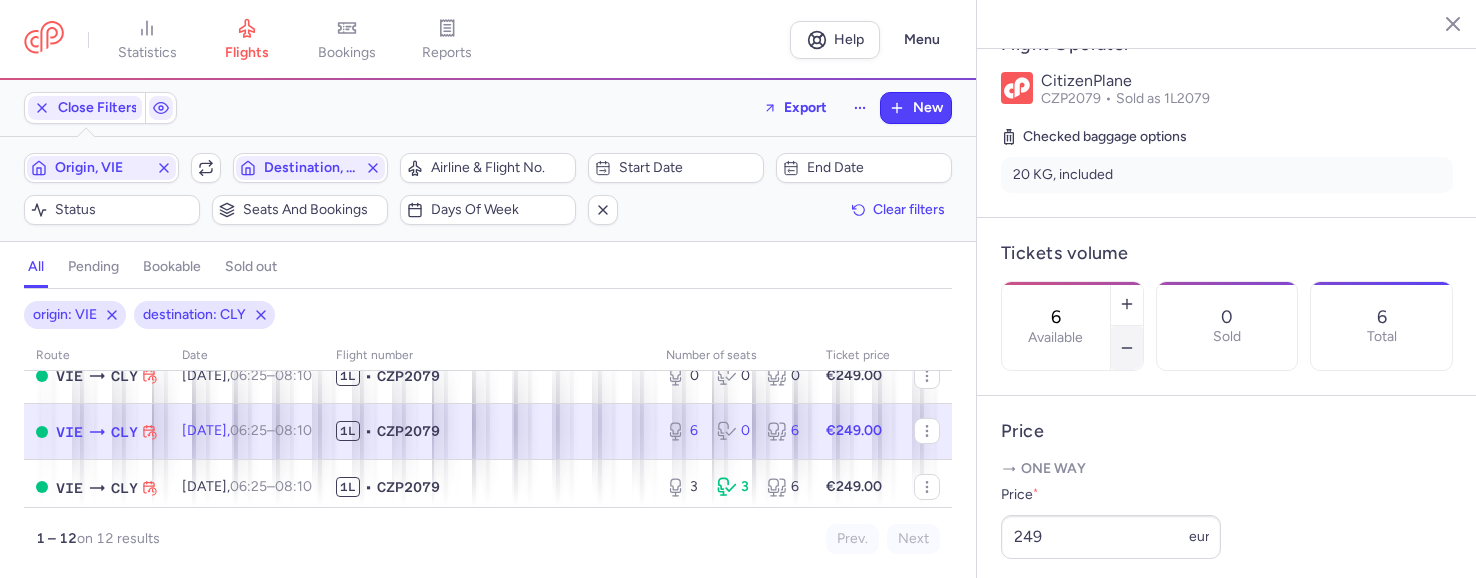 click 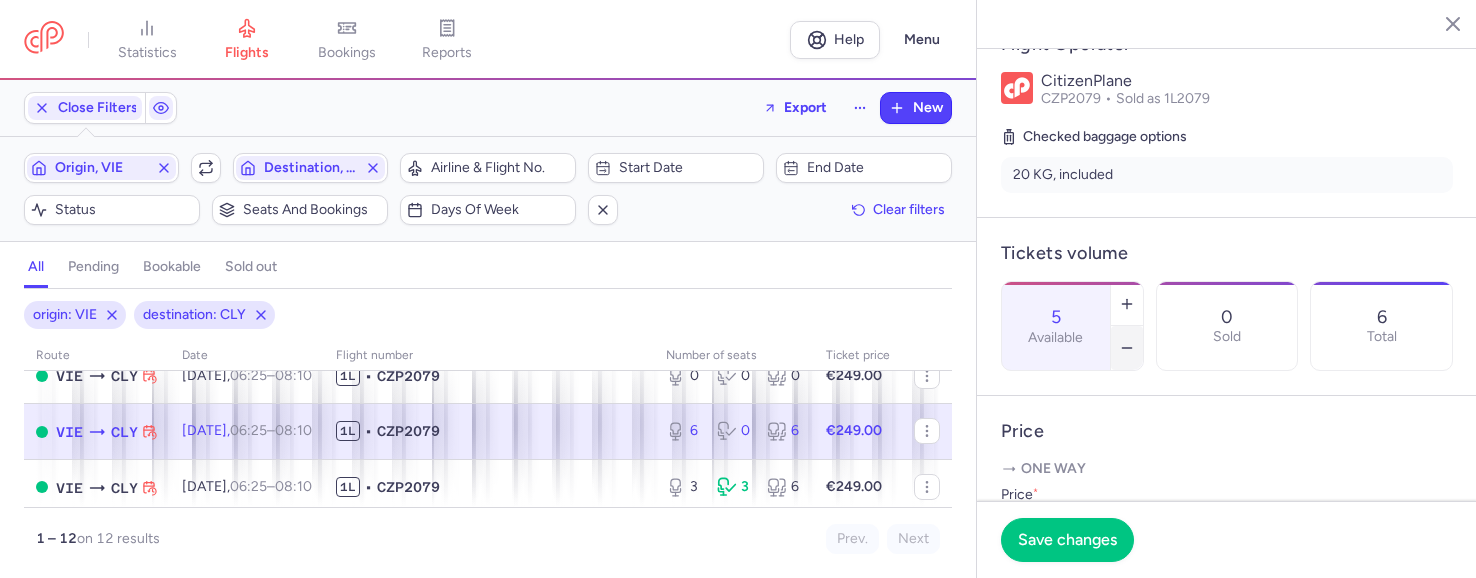 click 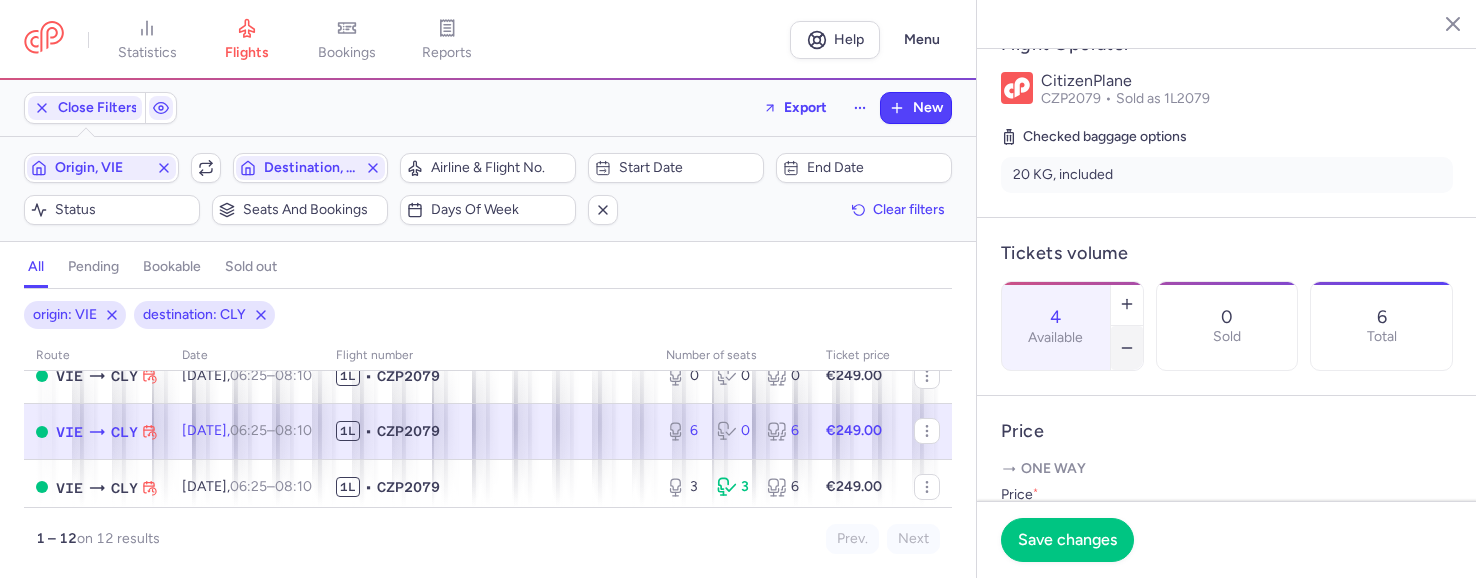 click 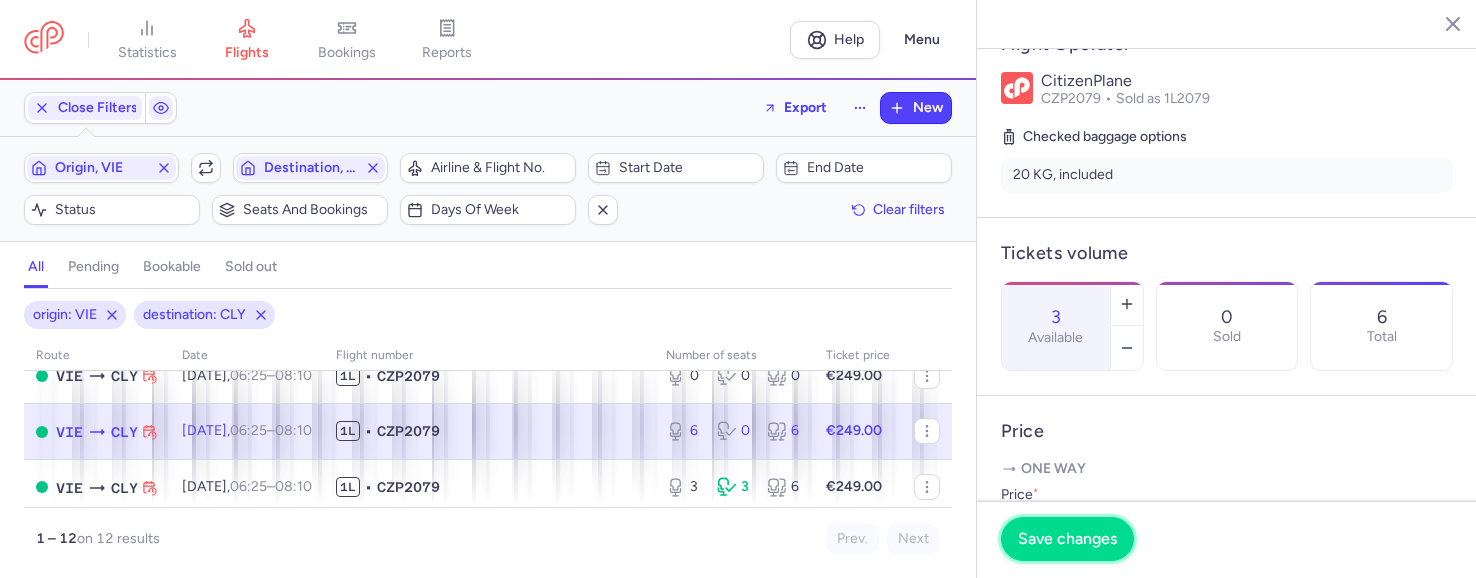 click on "Save changes" at bounding box center (1067, 539) 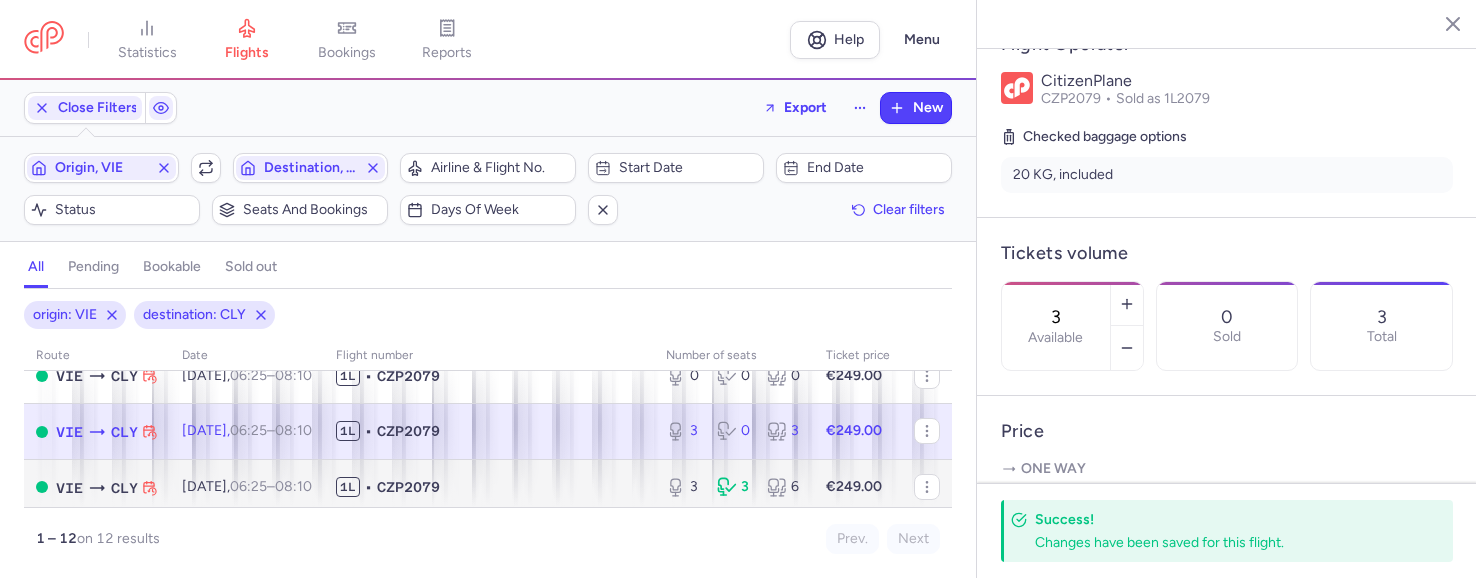 scroll, scrollTop: 300, scrollLeft: 0, axis: vertical 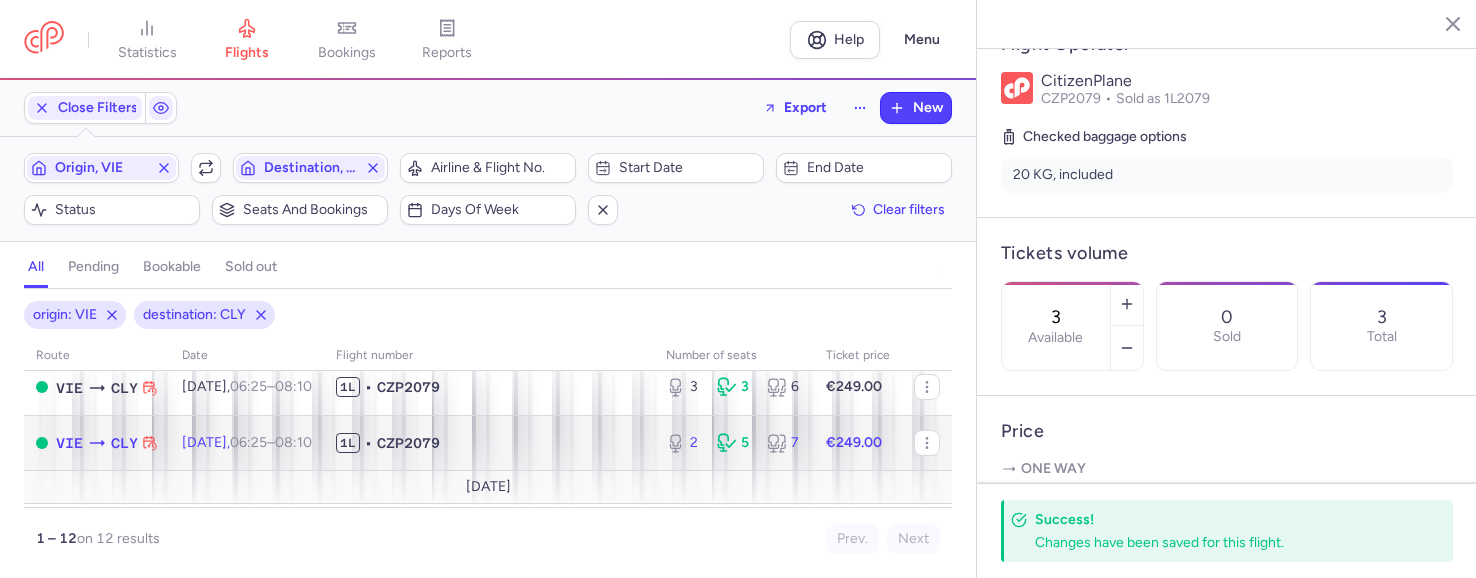 click on "1L • CZP2079" at bounding box center [489, 443] 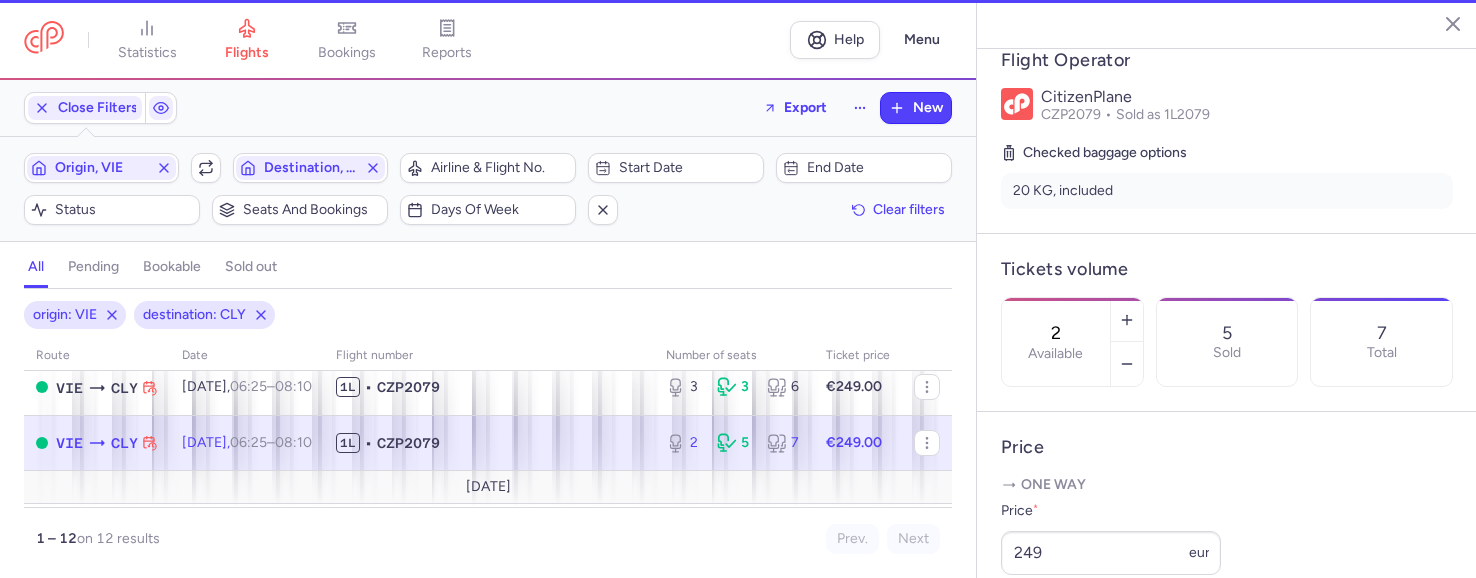 scroll, scrollTop: 416, scrollLeft: 0, axis: vertical 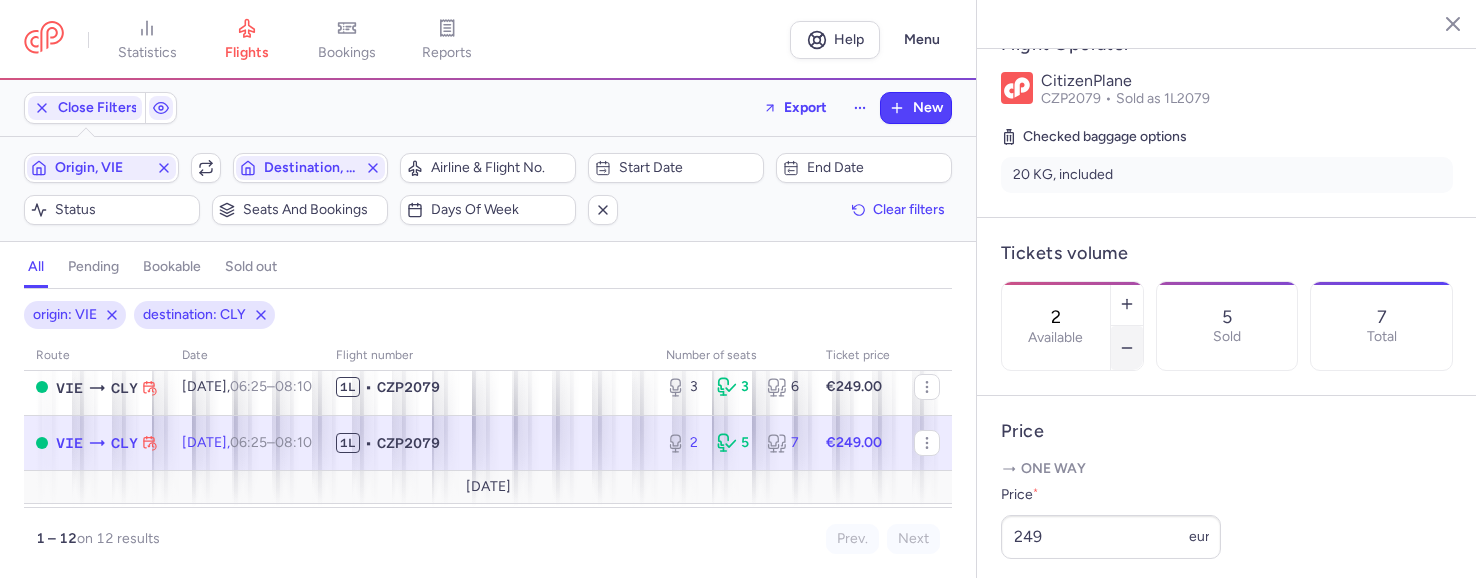 click 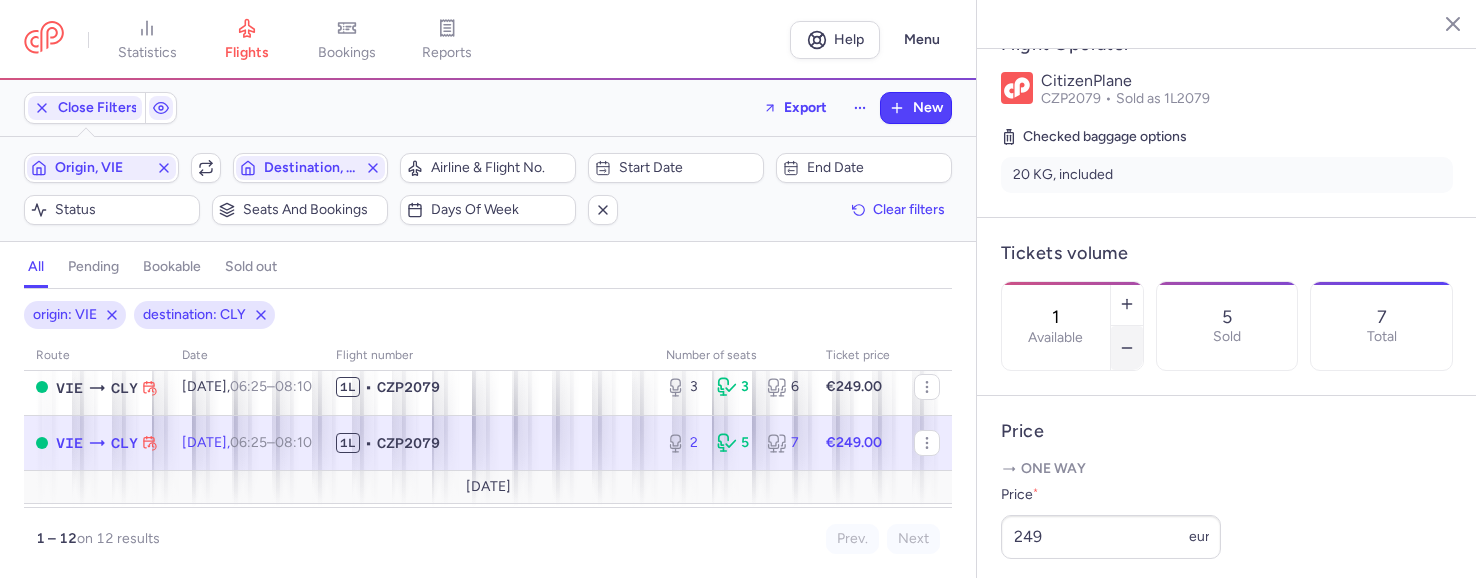 click 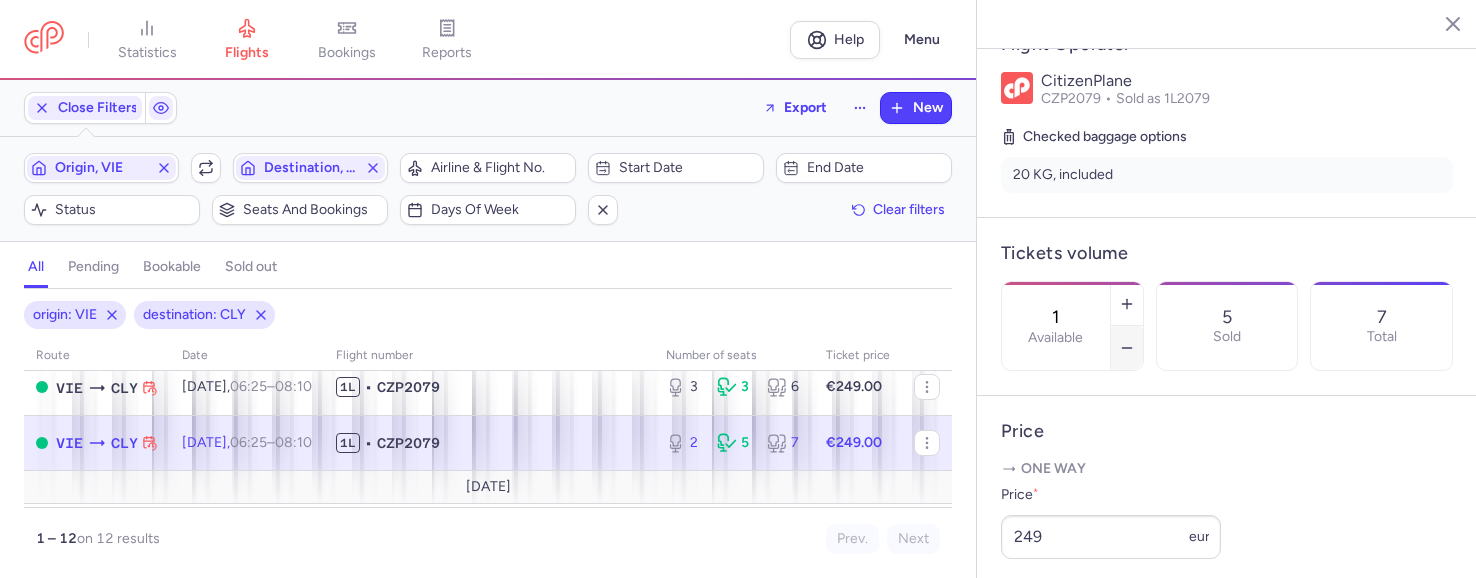 type on "0" 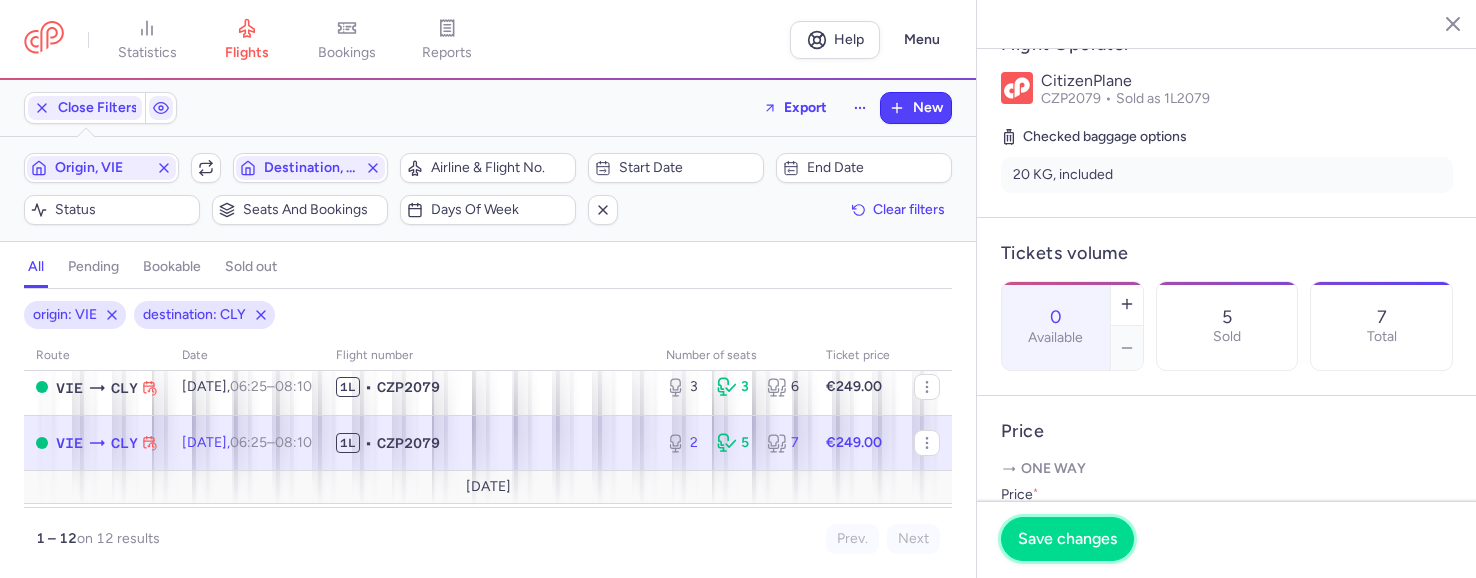 click on "Save changes" at bounding box center (1067, 539) 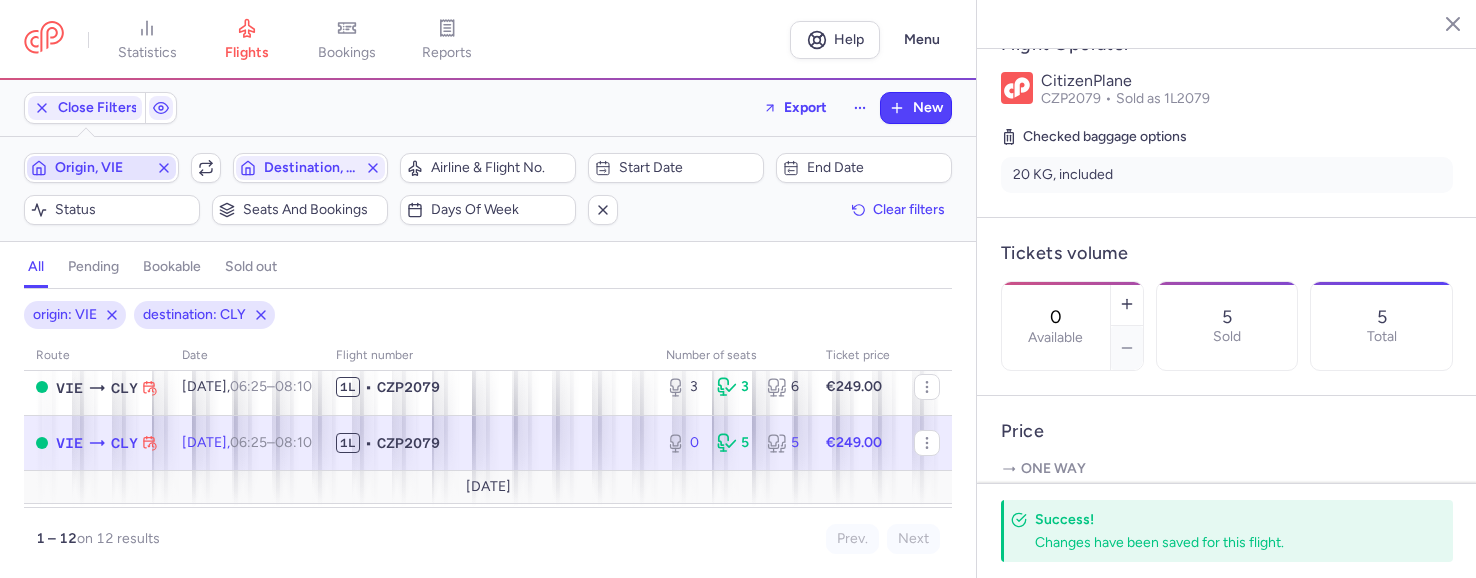 click on "Origin, VIE" at bounding box center [101, 168] 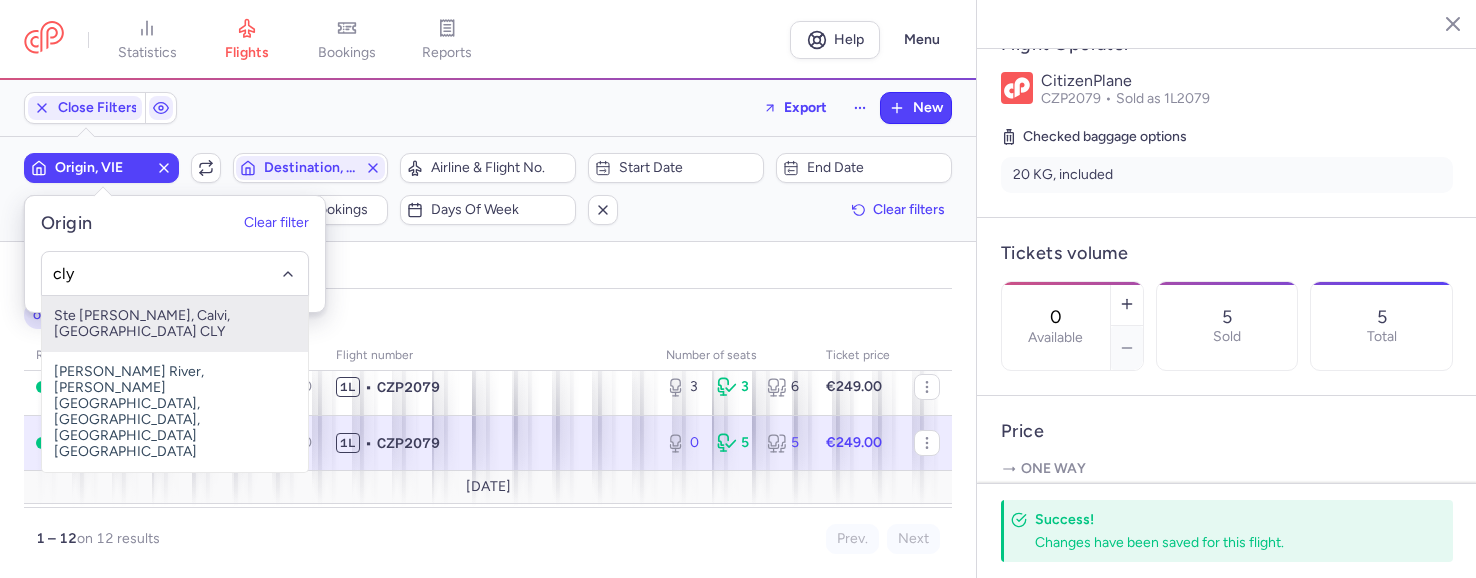 click on "Ste [PERSON_NAME], Calvi, [GEOGRAPHIC_DATA] CLY" at bounding box center [175, 324] 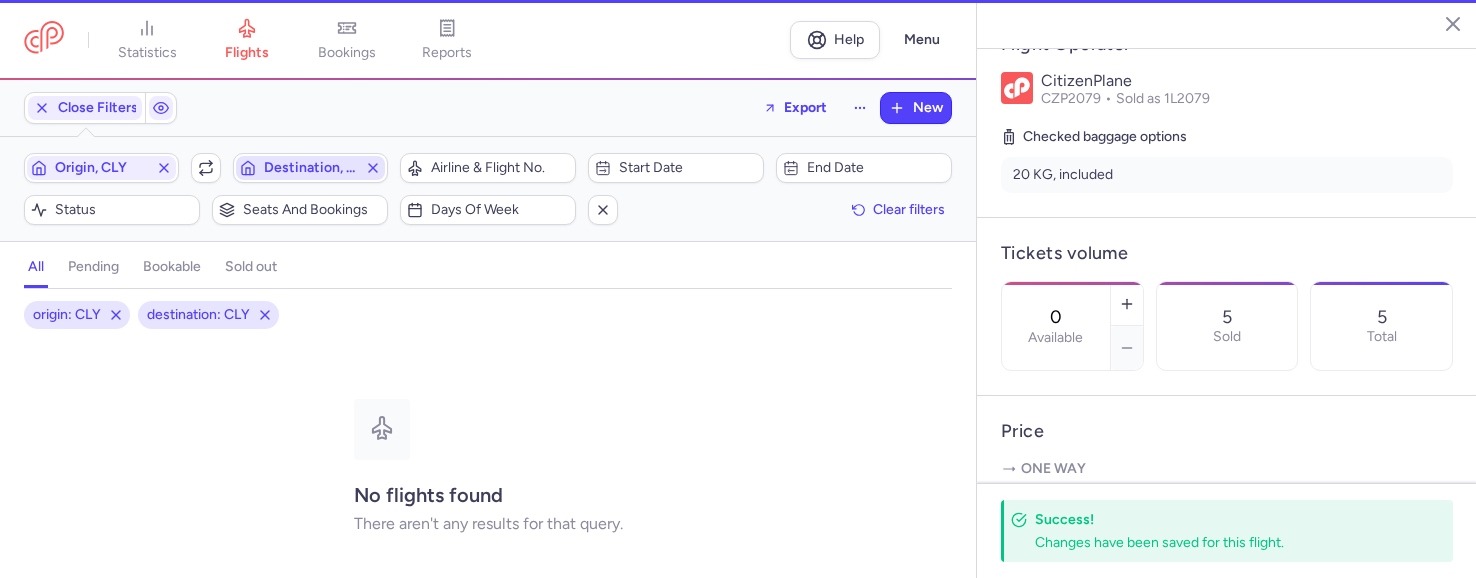 click on "Destination, CLY" at bounding box center (310, 168) 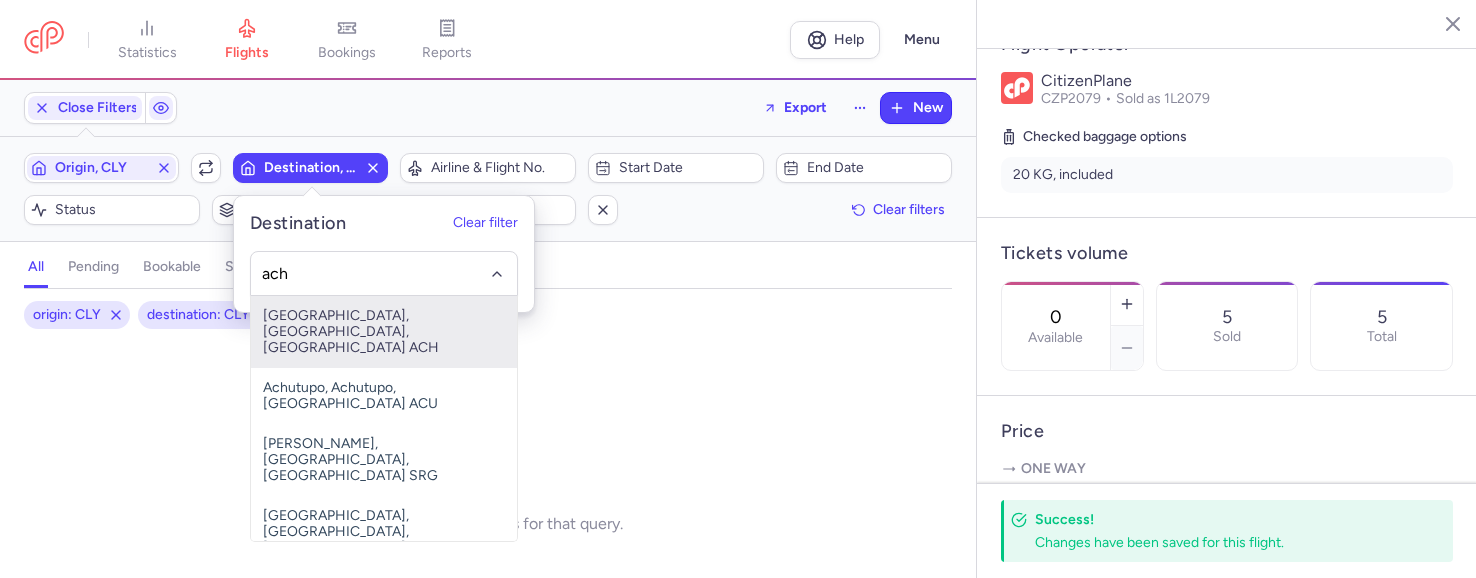 click on "[GEOGRAPHIC_DATA], [GEOGRAPHIC_DATA], [GEOGRAPHIC_DATA] ACH" at bounding box center (384, 332) 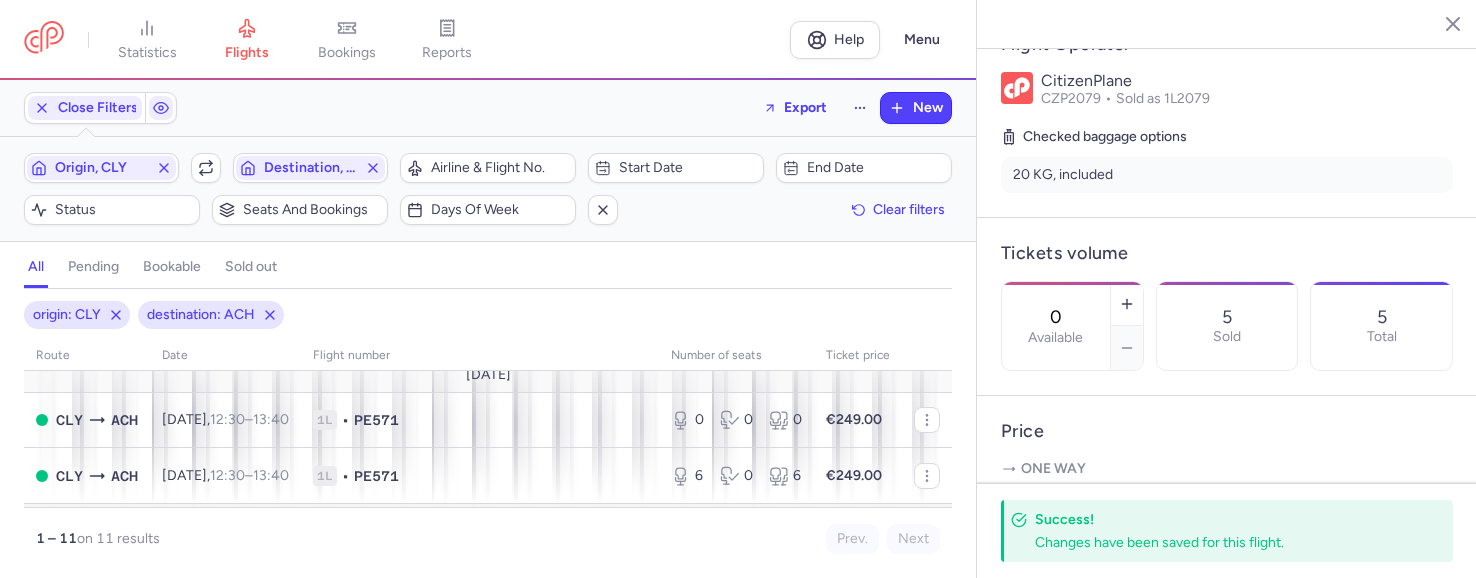 scroll, scrollTop: 200, scrollLeft: 0, axis: vertical 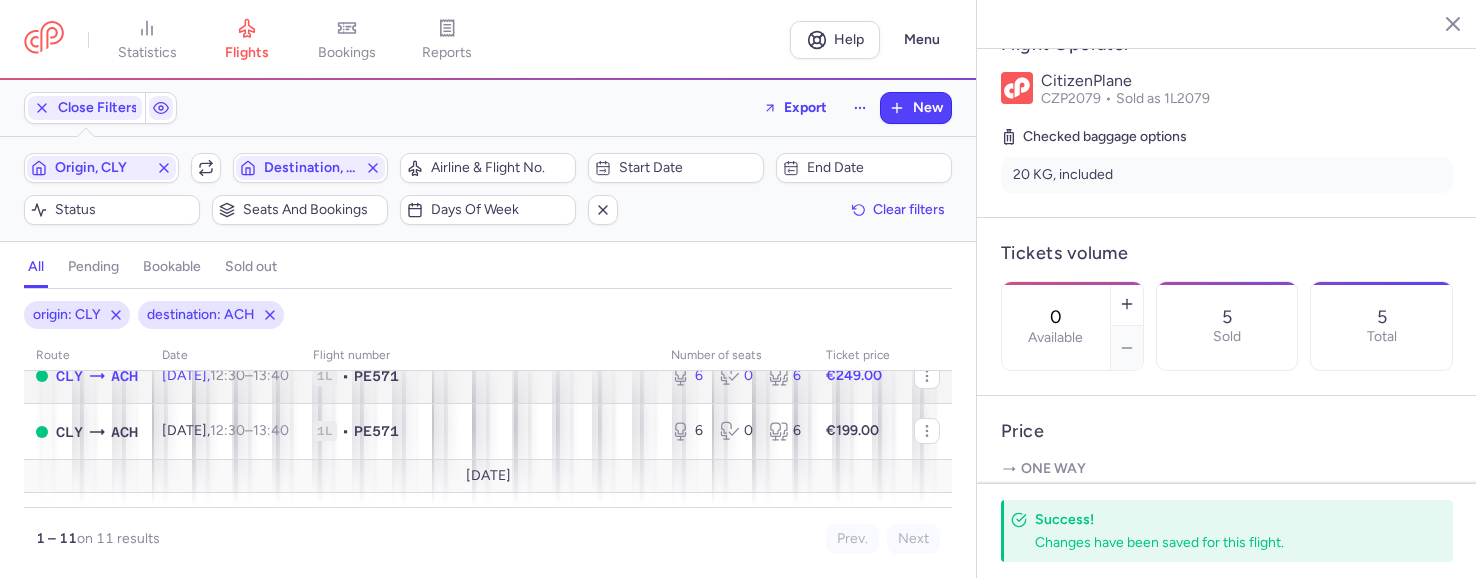 click on "1L • PE571" 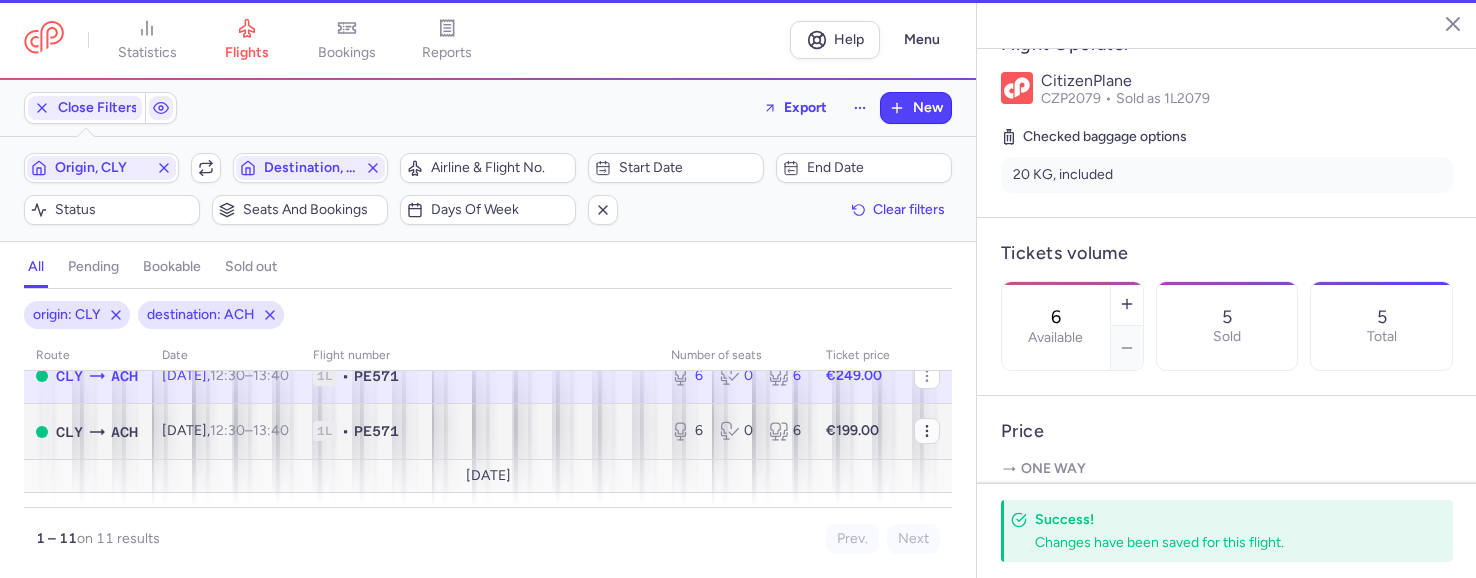 scroll, scrollTop: 400, scrollLeft: 0, axis: vertical 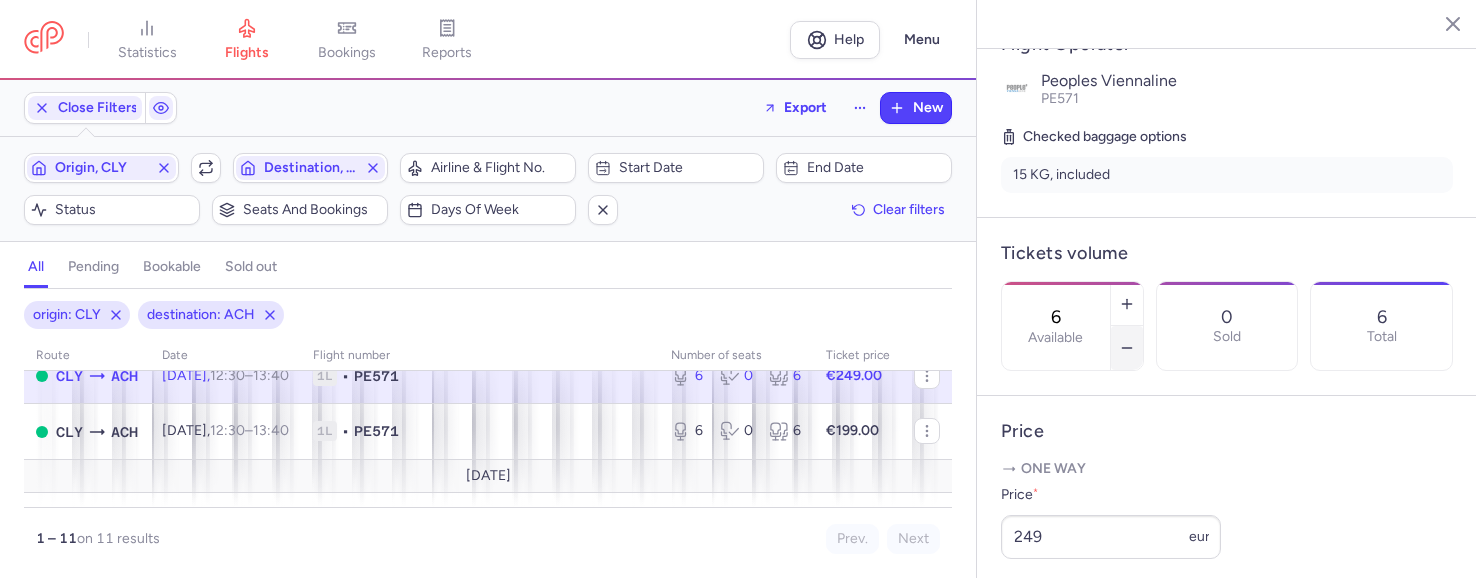 click 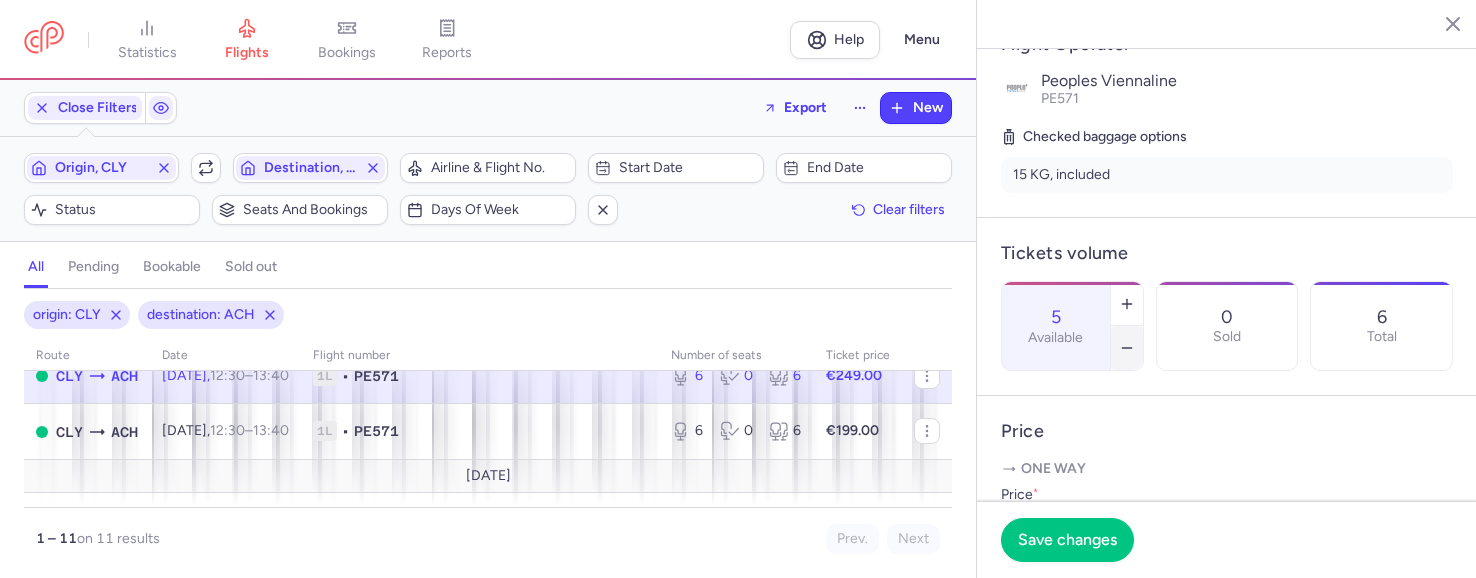 click 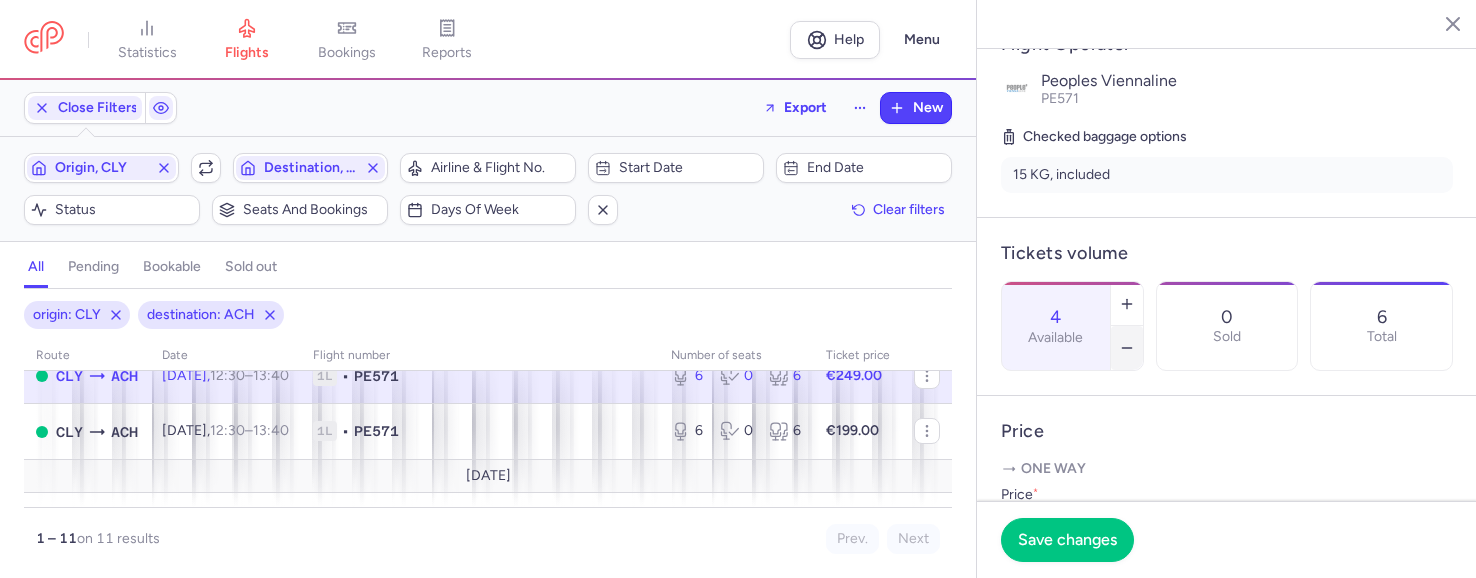 click 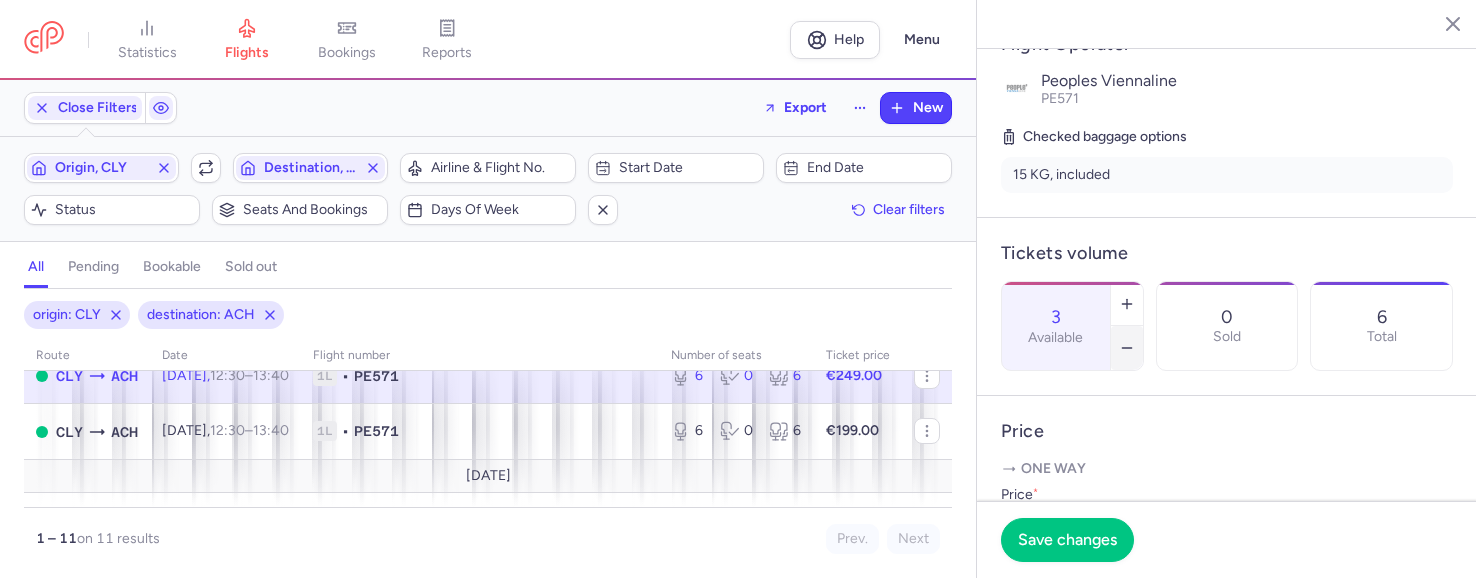click 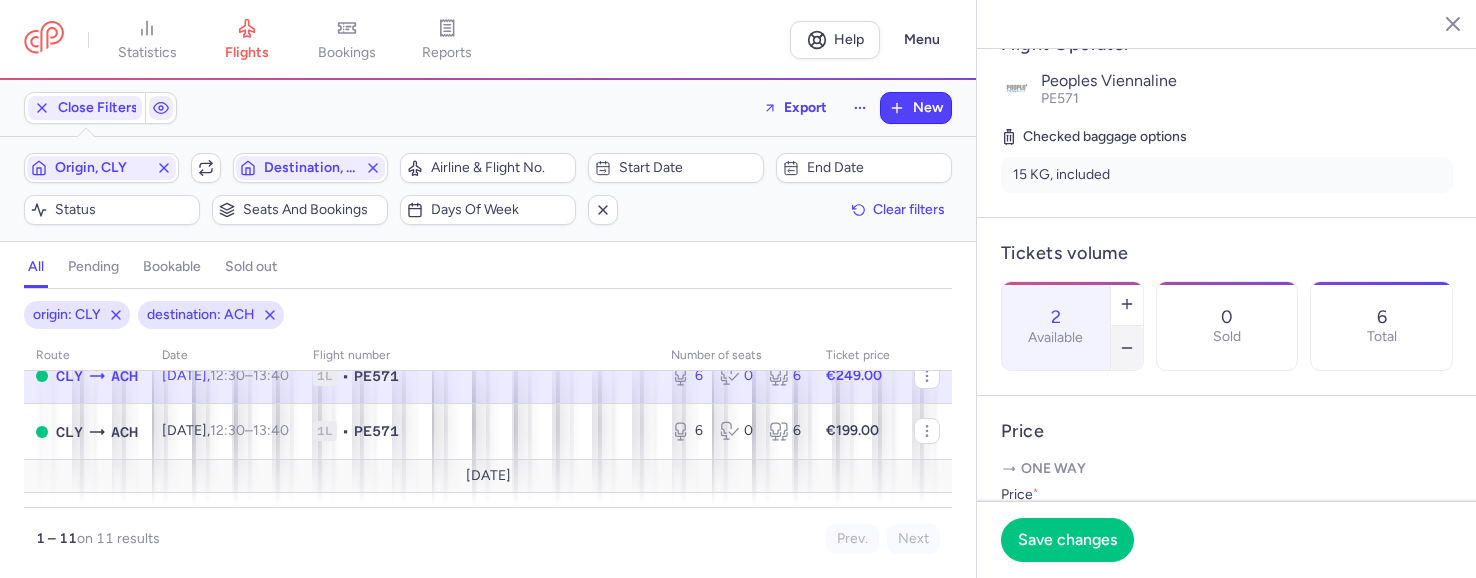 click 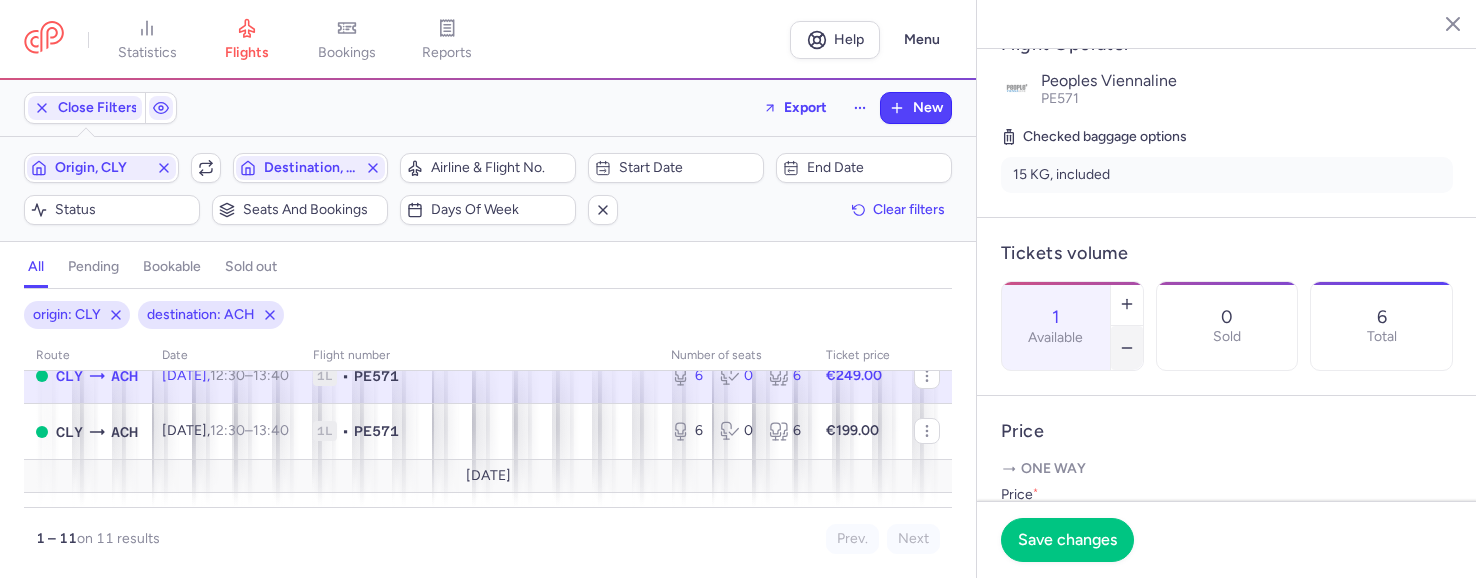 click 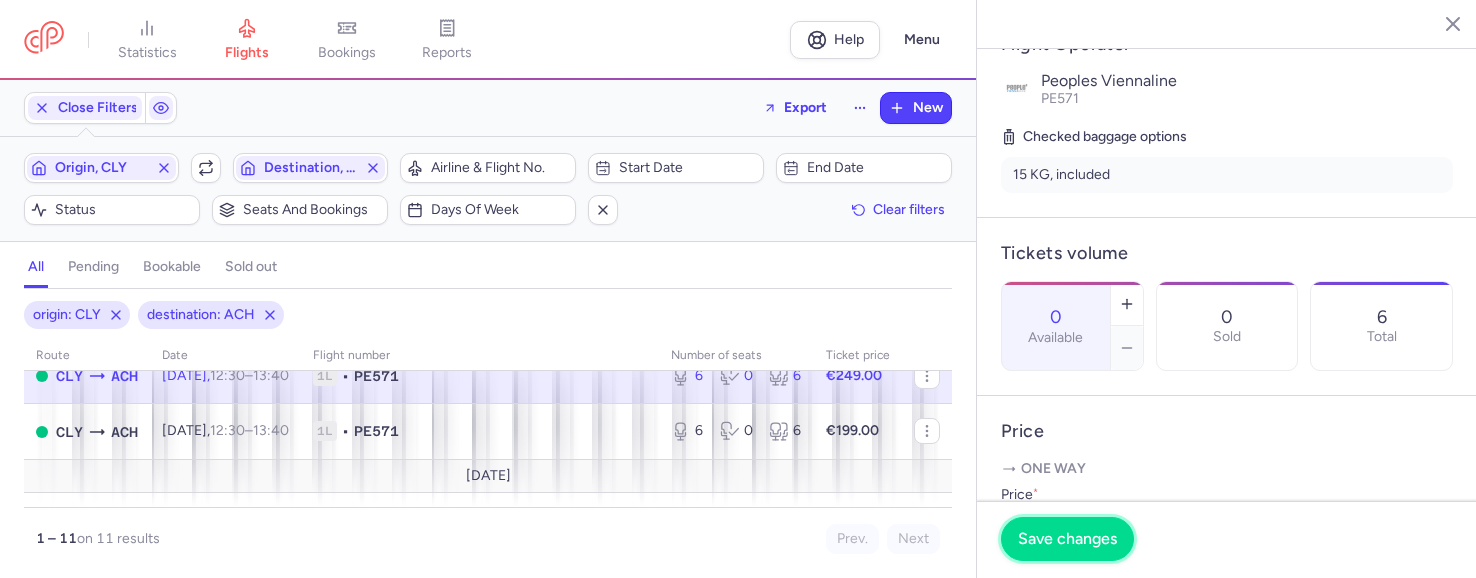 click on "Save changes" at bounding box center [1067, 539] 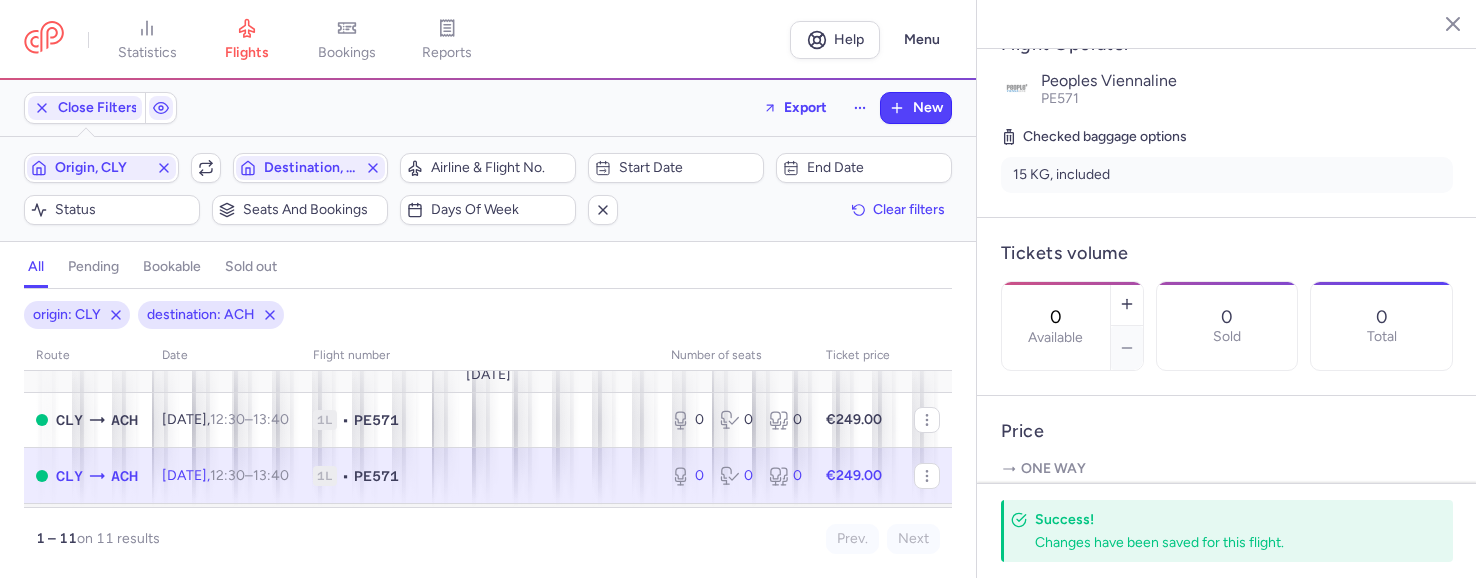 scroll, scrollTop: 0, scrollLeft: 0, axis: both 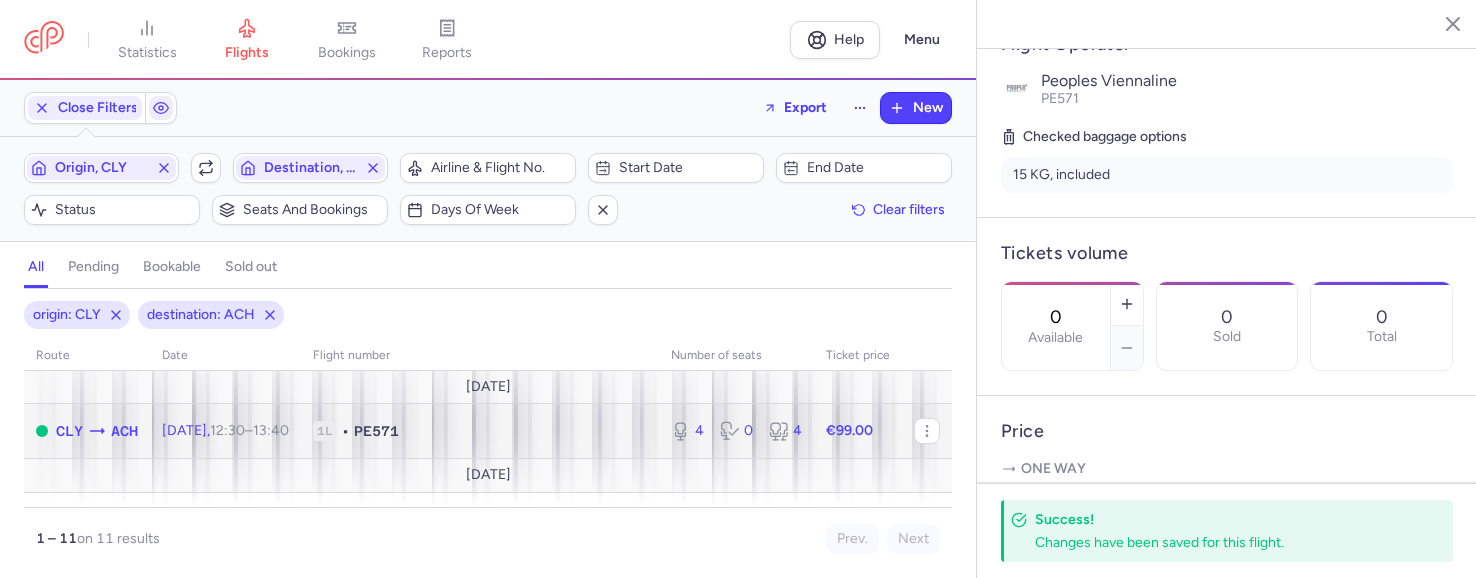 click on "1L • PE571" 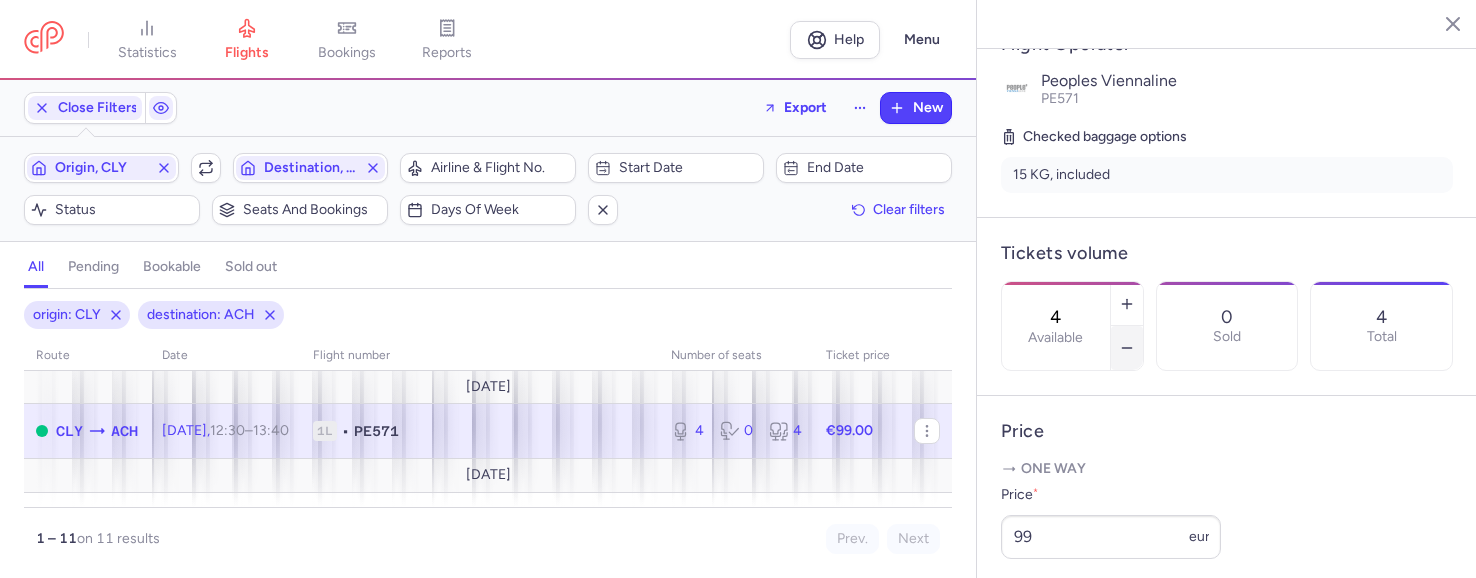 click 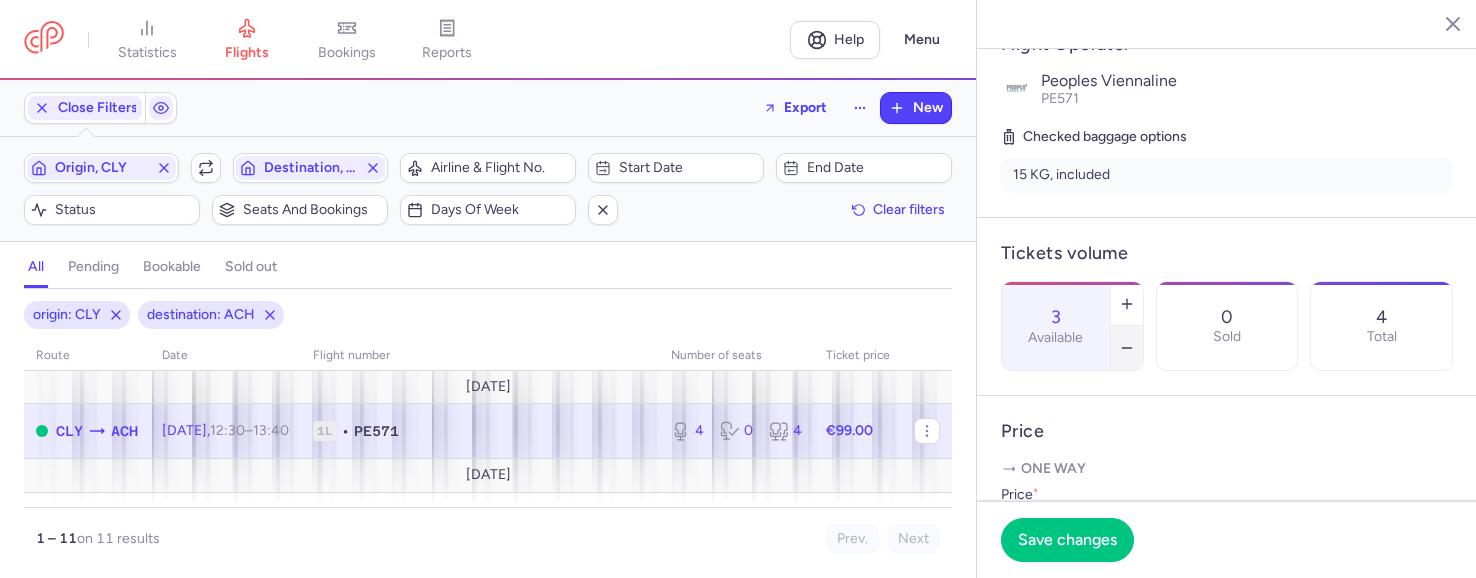 click 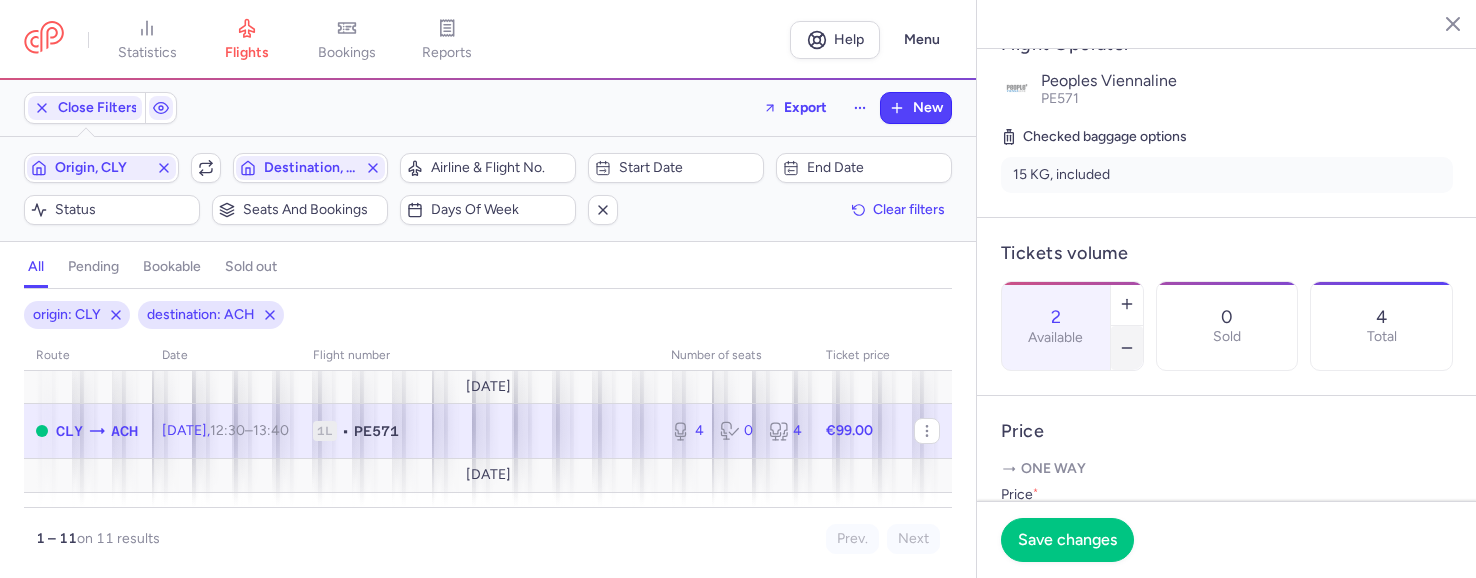 click 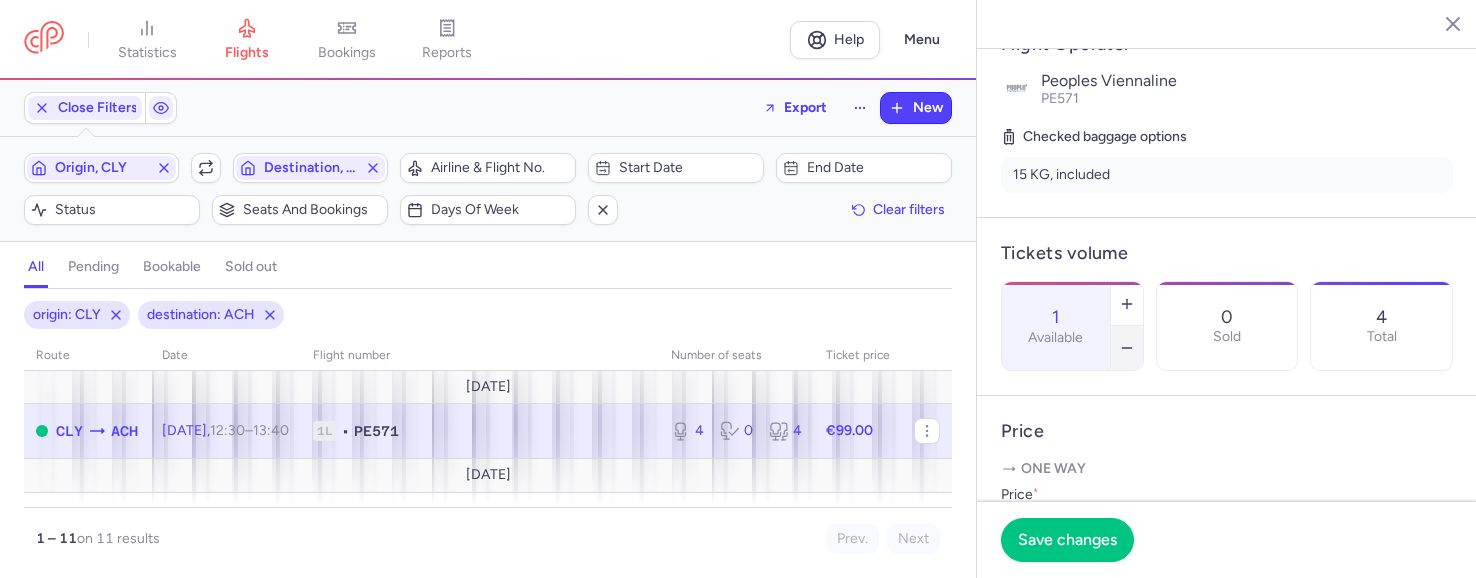 click 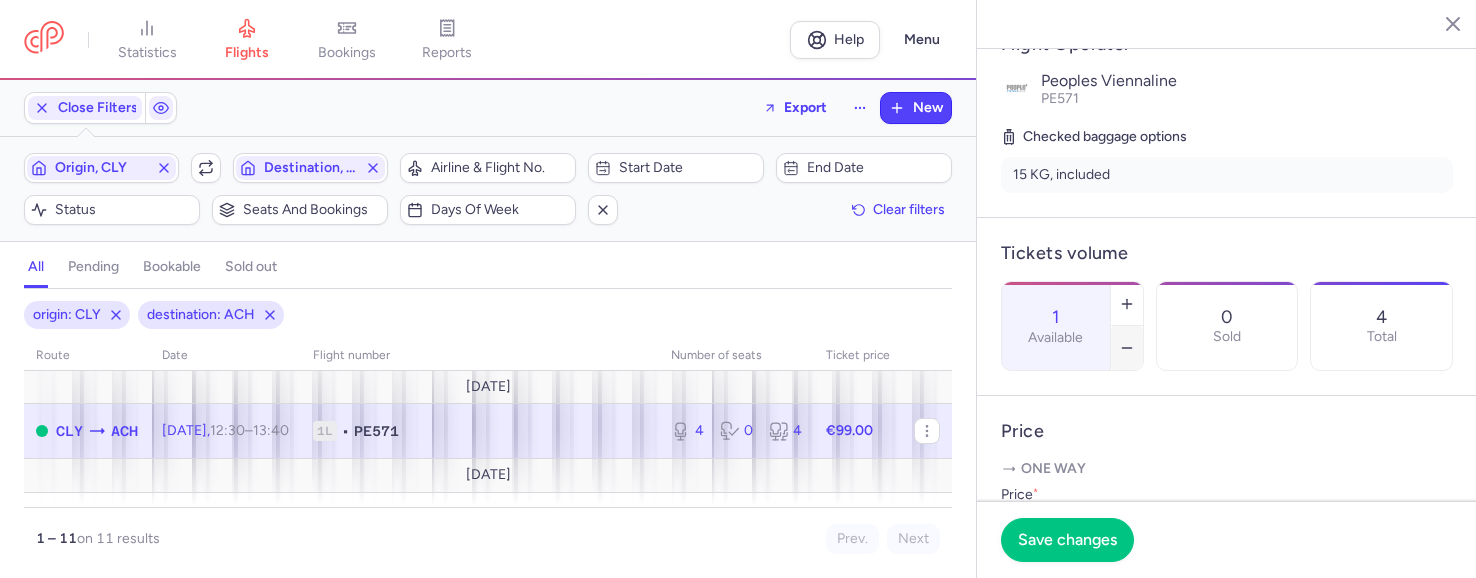 type on "0" 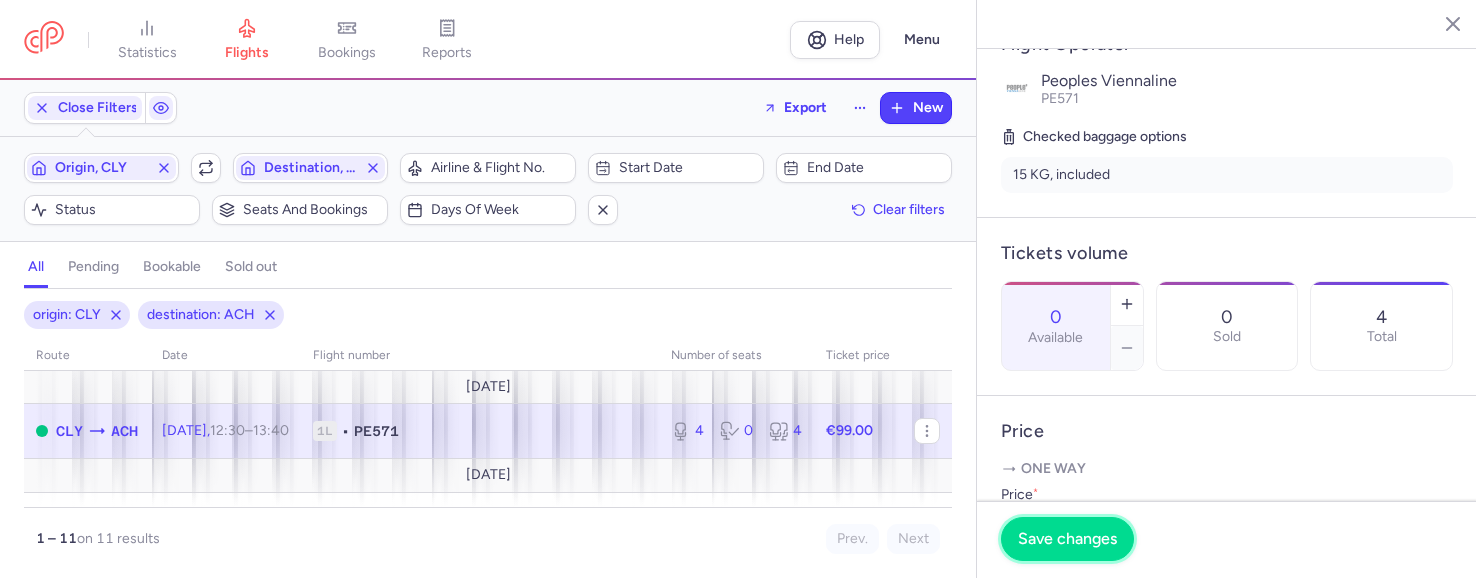 click on "Save changes" at bounding box center [1067, 539] 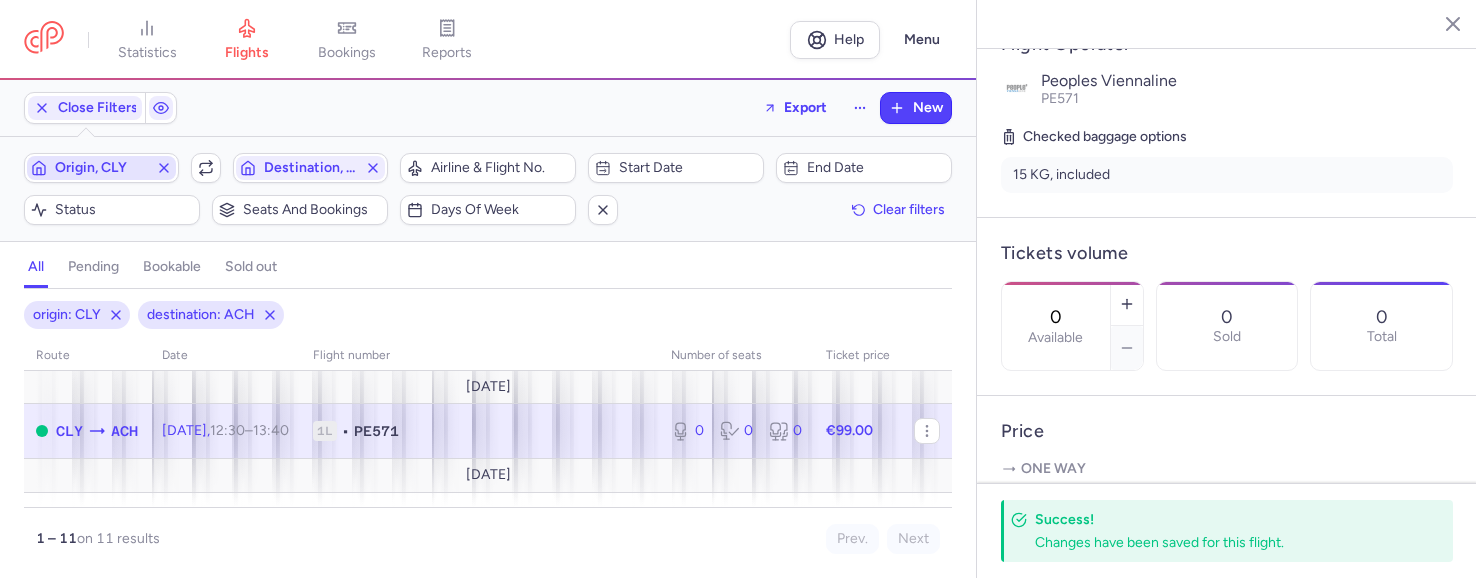 click on "Origin, CLY" at bounding box center (101, 168) 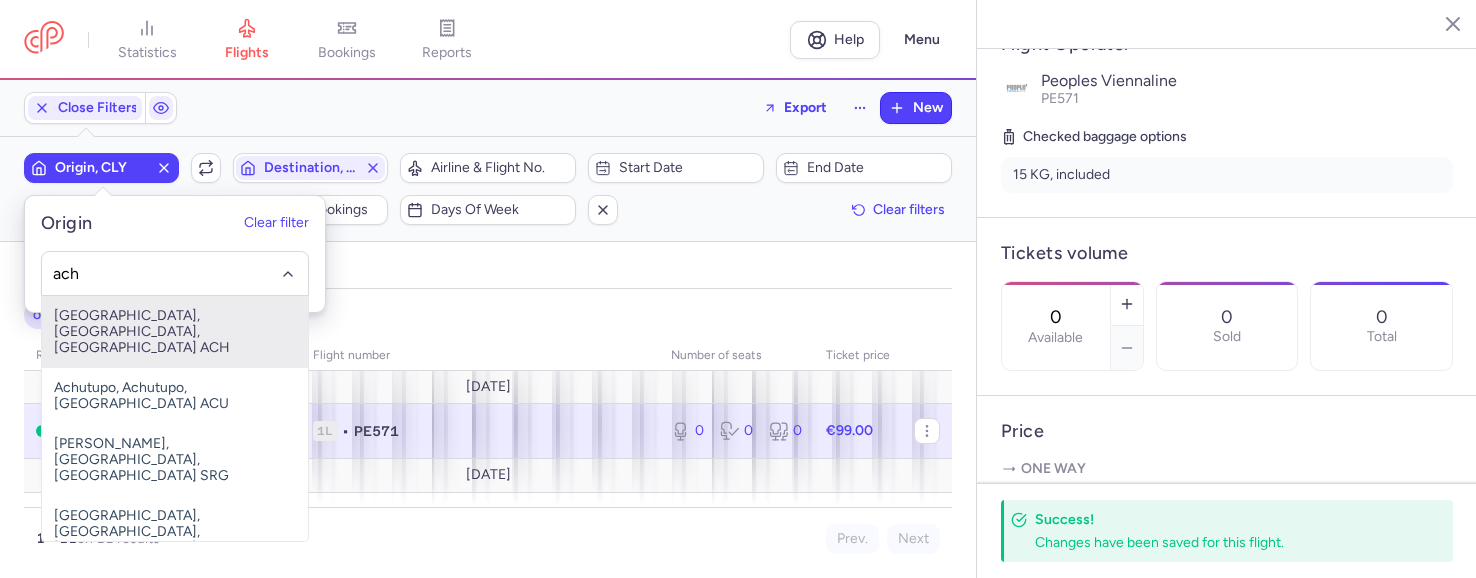 click on "[GEOGRAPHIC_DATA], [GEOGRAPHIC_DATA], [GEOGRAPHIC_DATA] ACH" at bounding box center [175, 332] 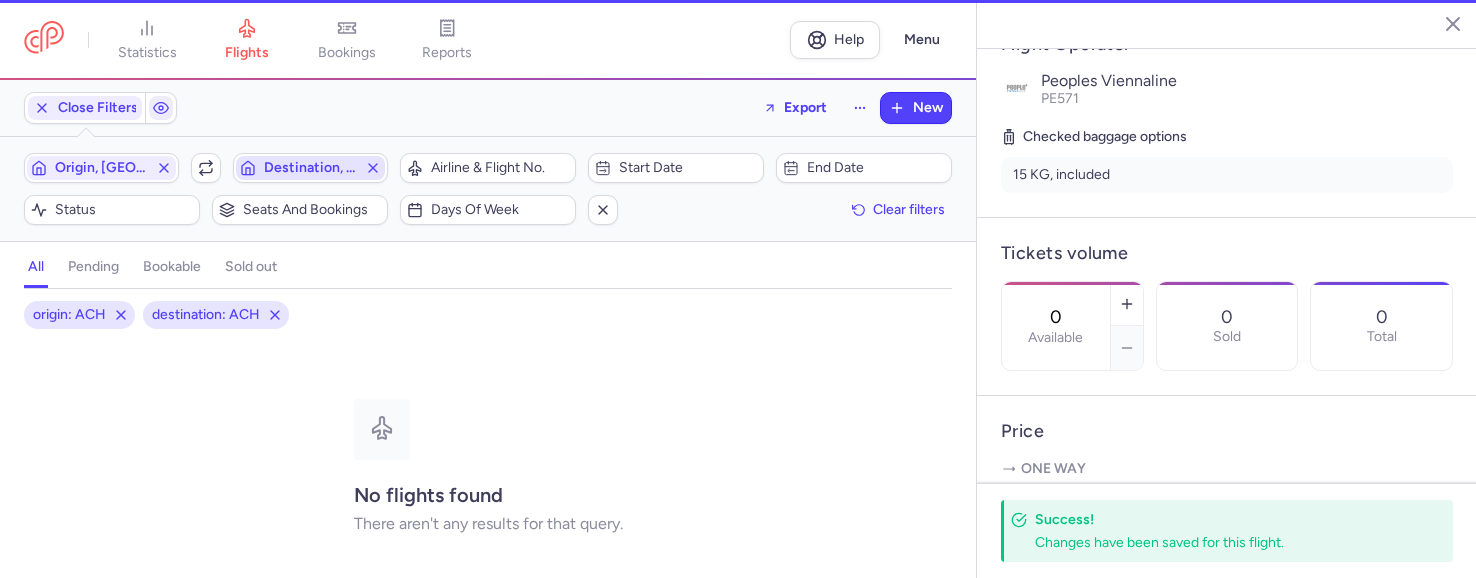 click on "Destination, ACH" at bounding box center [310, 168] 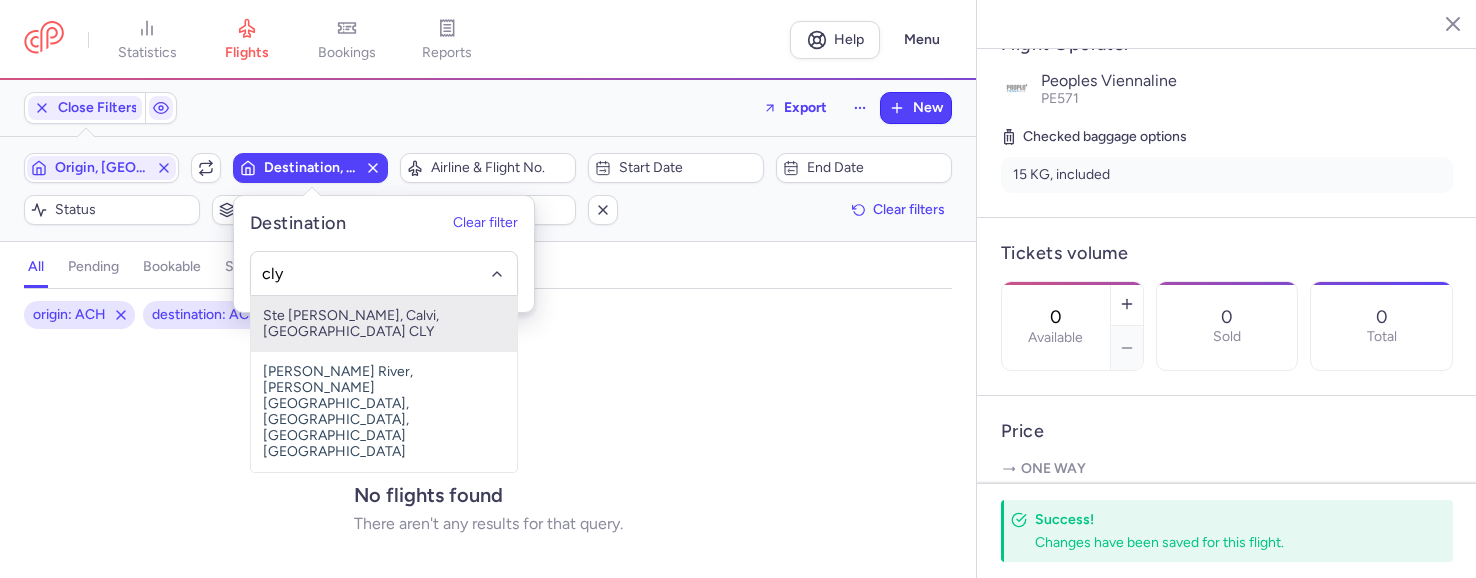 click on "Ste [PERSON_NAME], Calvi, [GEOGRAPHIC_DATA] CLY" at bounding box center (384, 324) 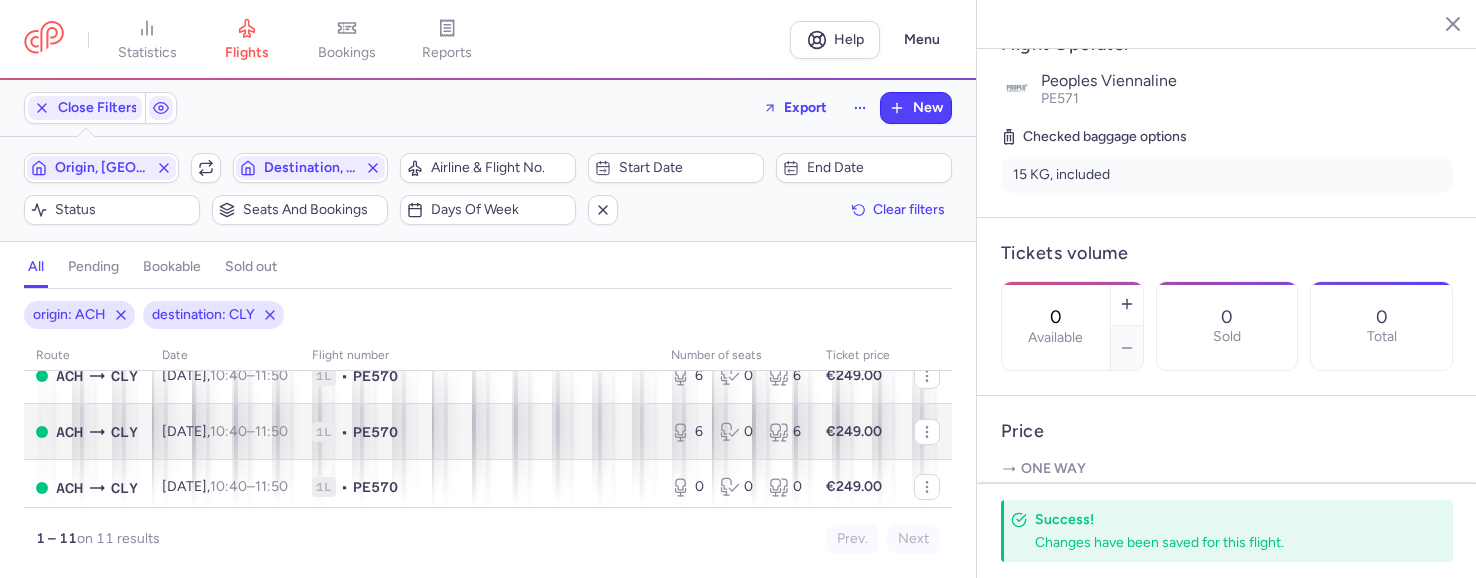 scroll, scrollTop: 600, scrollLeft: 0, axis: vertical 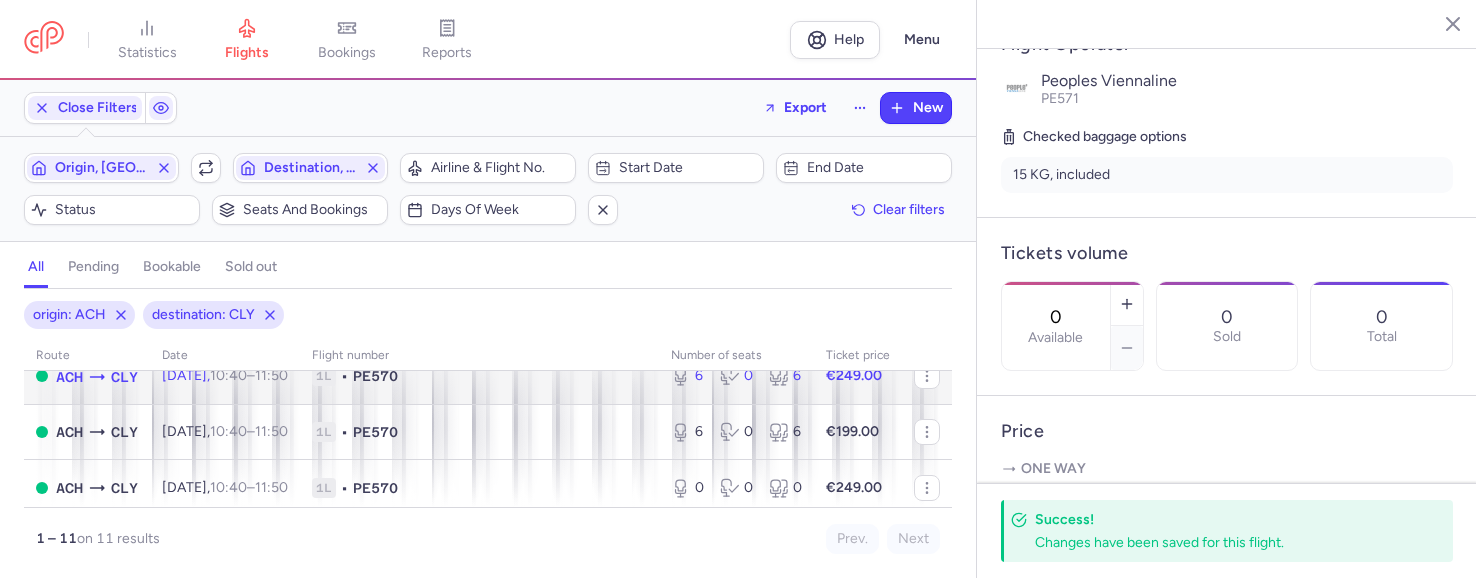 click on "1L • PE570" 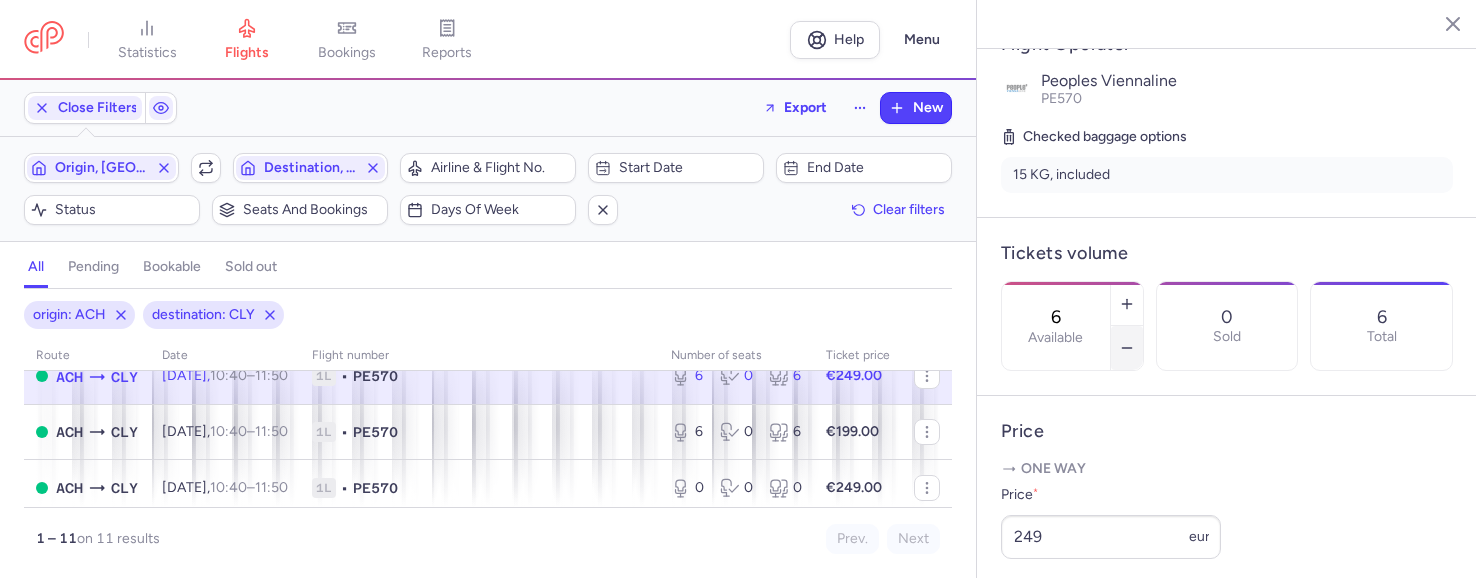 click 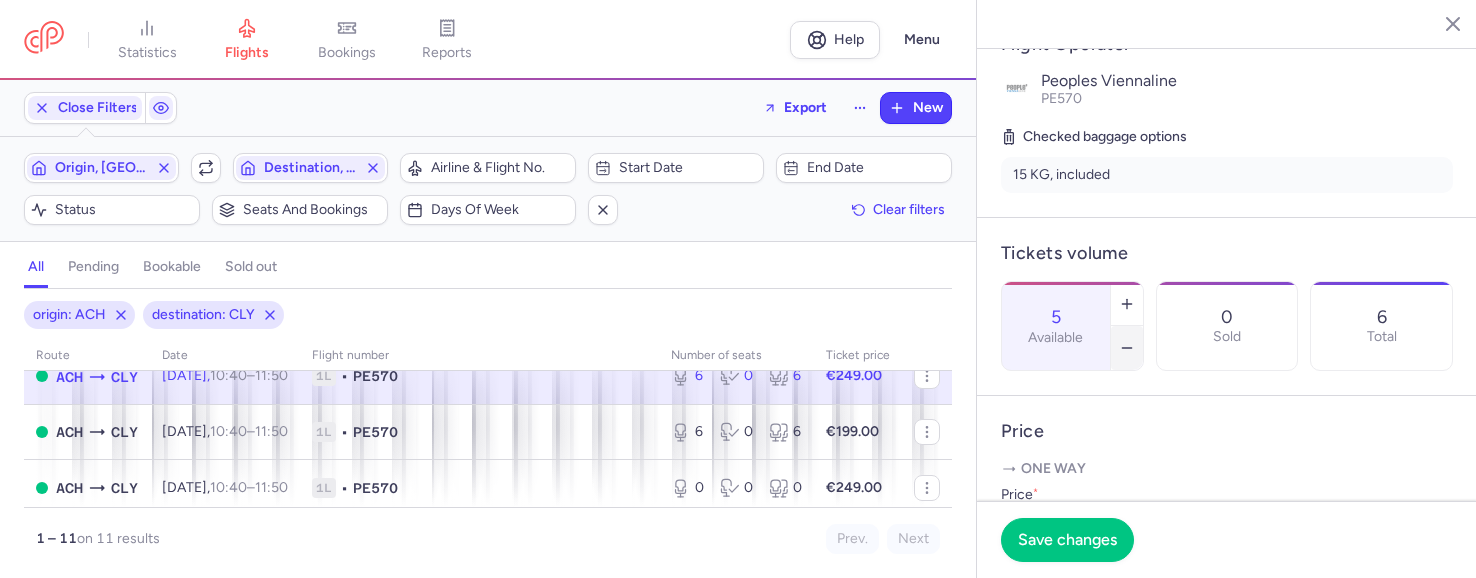 click 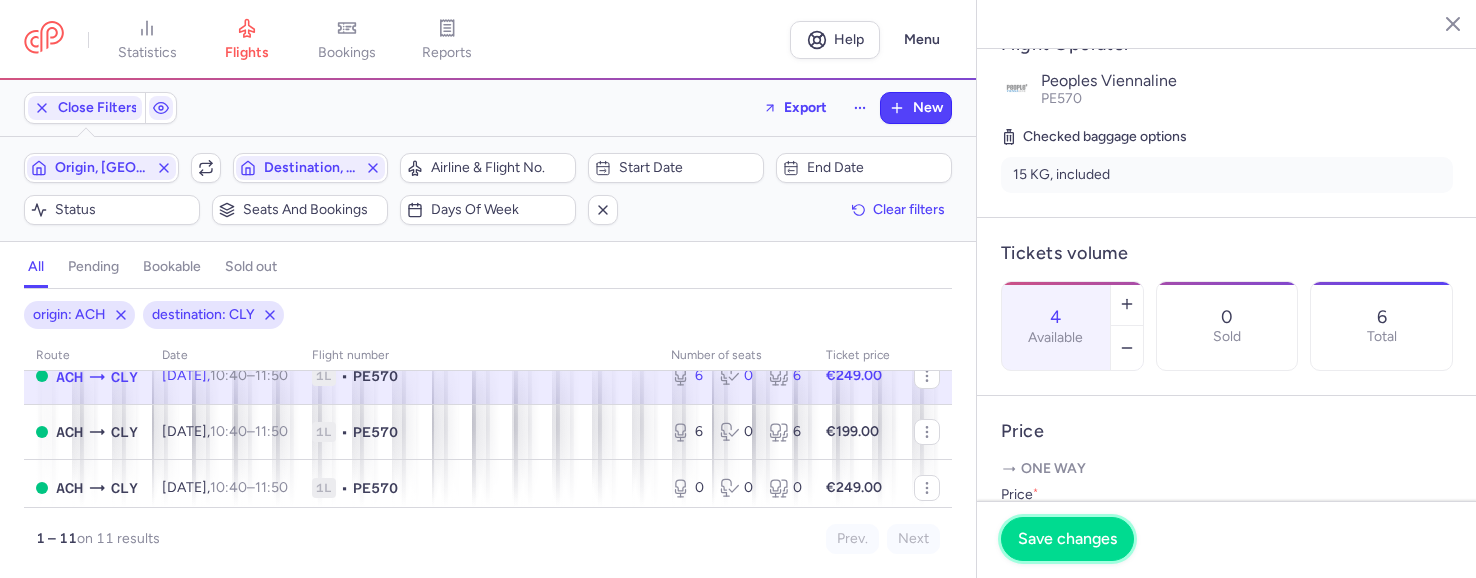 click on "Save changes" at bounding box center [1067, 539] 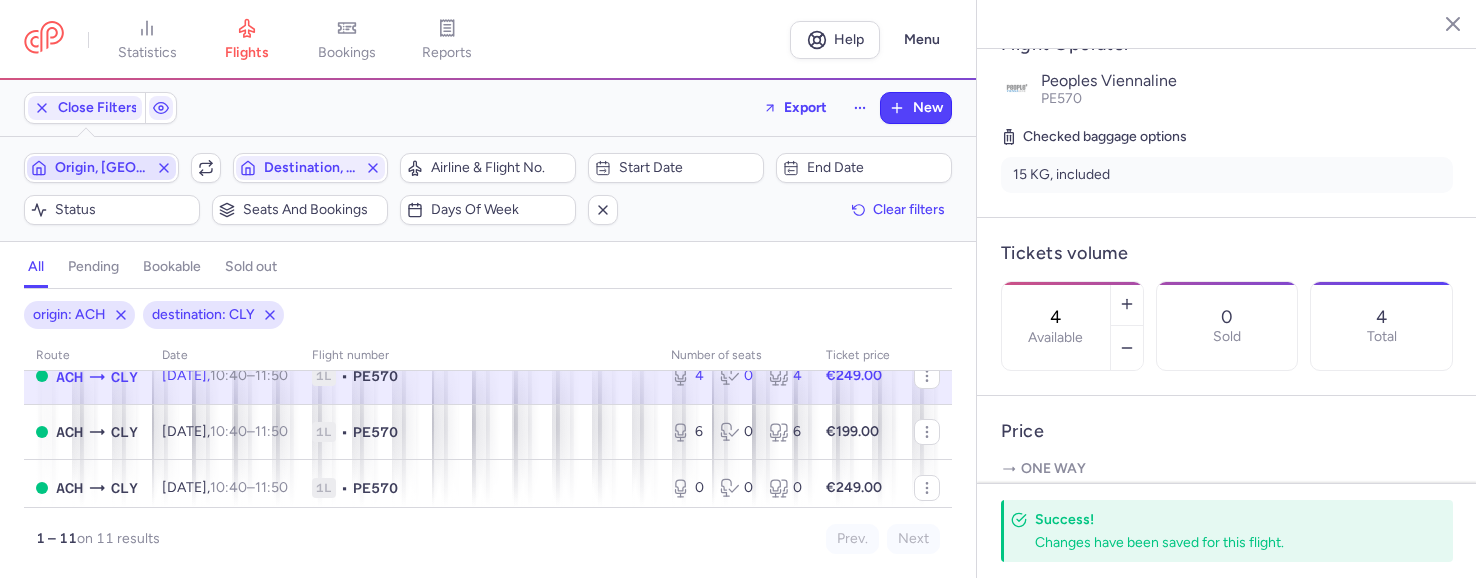 click on "Origin, [GEOGRAPHIC_DATA]" at bounding box center [101, 168] 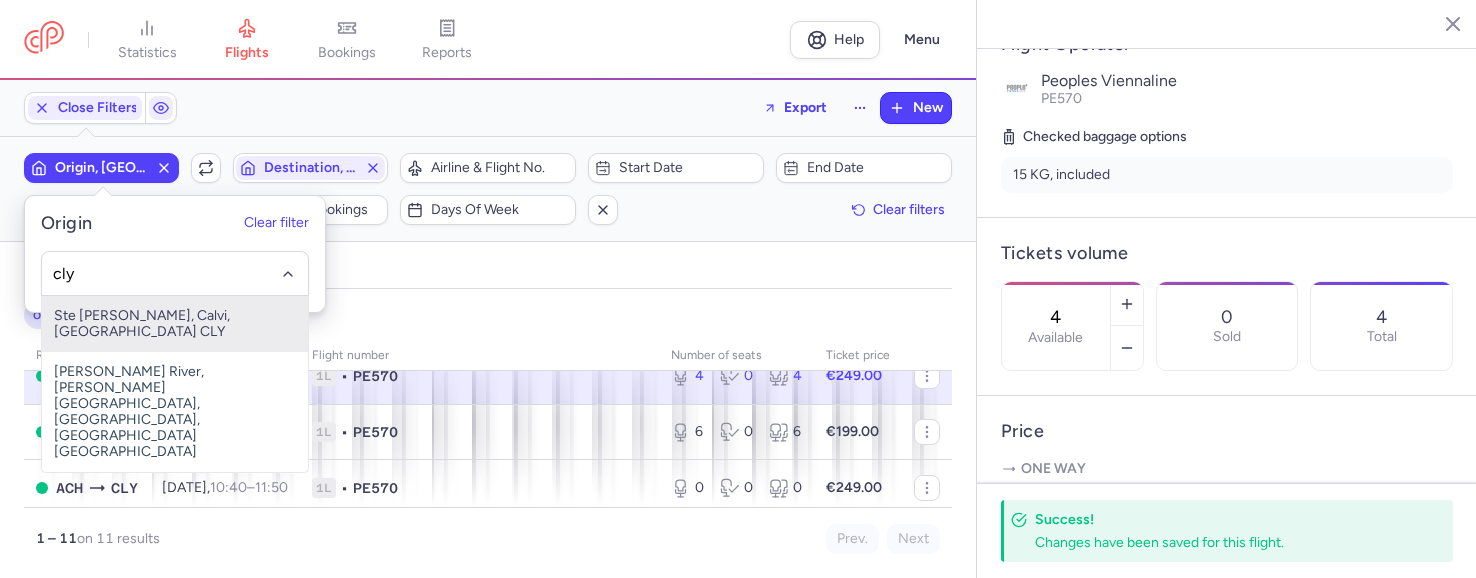 click on "Ste [PERSON_NAME], Calvi, [GEOGRAPHIC_DATA] CLY" at bounding box center [175, 324] 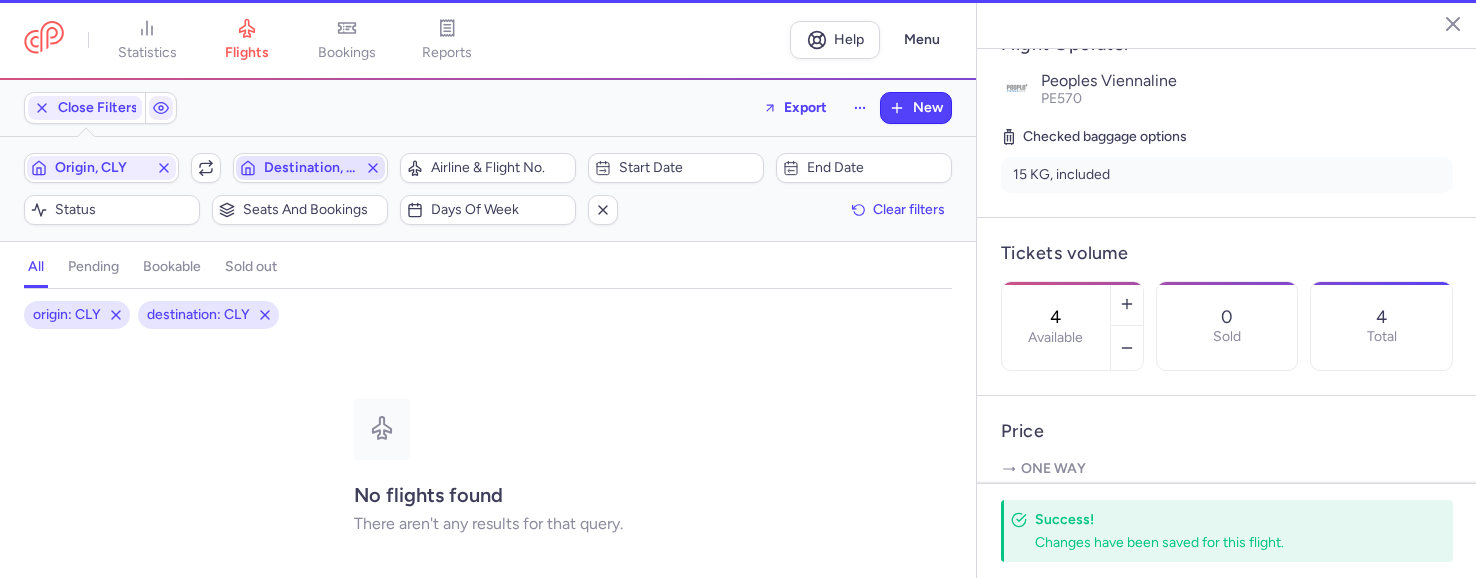 drag, startPoint x: 321, startPoint y: 160, endPoint x: 309, endPoint y: 164, distance: 12.649111 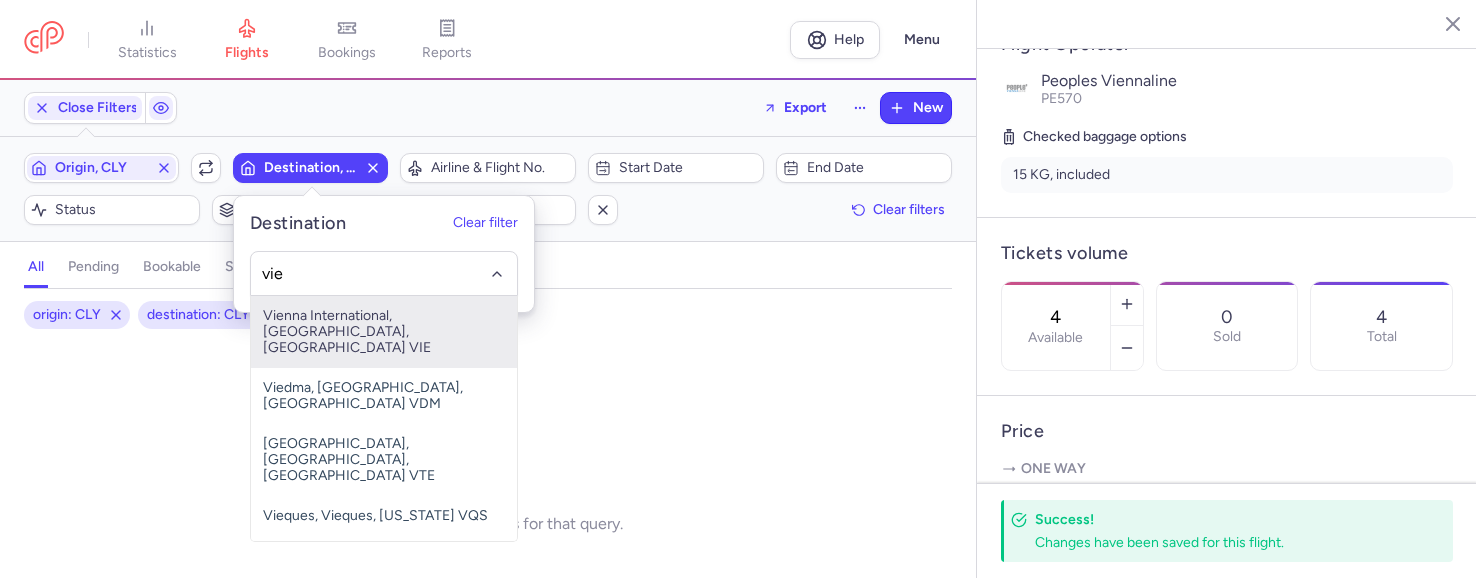 click on "Vienna International, [GEOGRAPHIC_DATA], [GEOGRAPHIC_DATA] VIE" at bounding box center (384, 332) 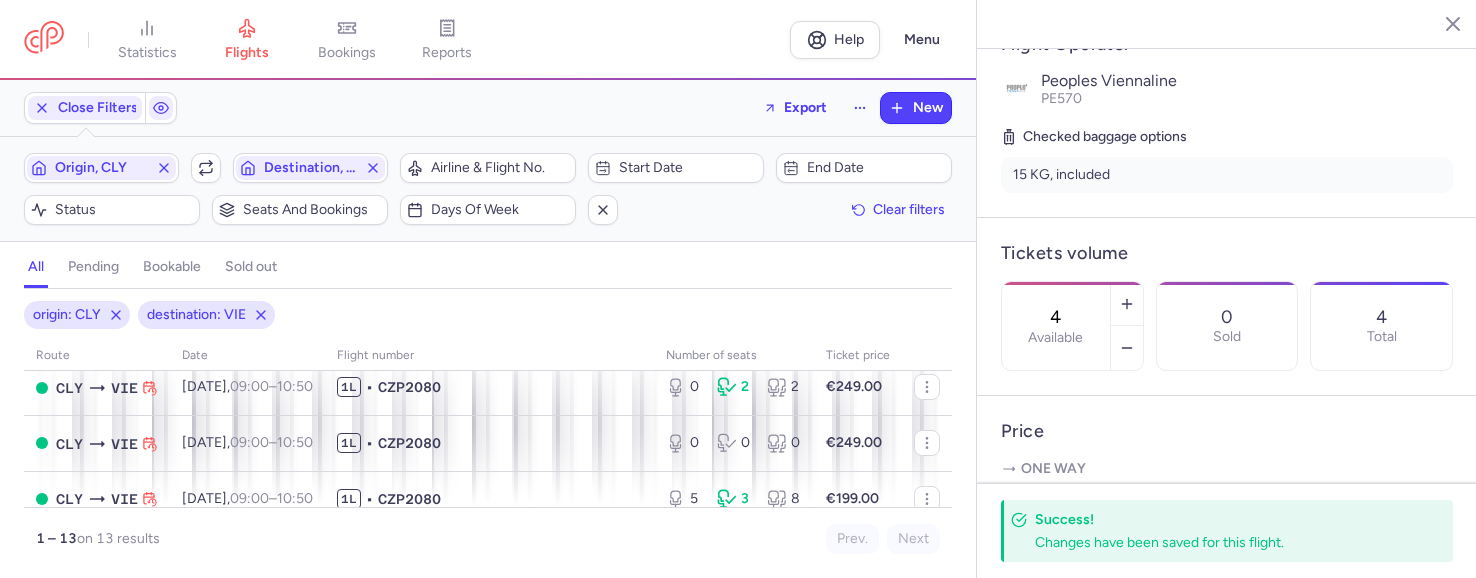 scroll, scrollTop: 600, scrollLeft: 0, axis: vertical 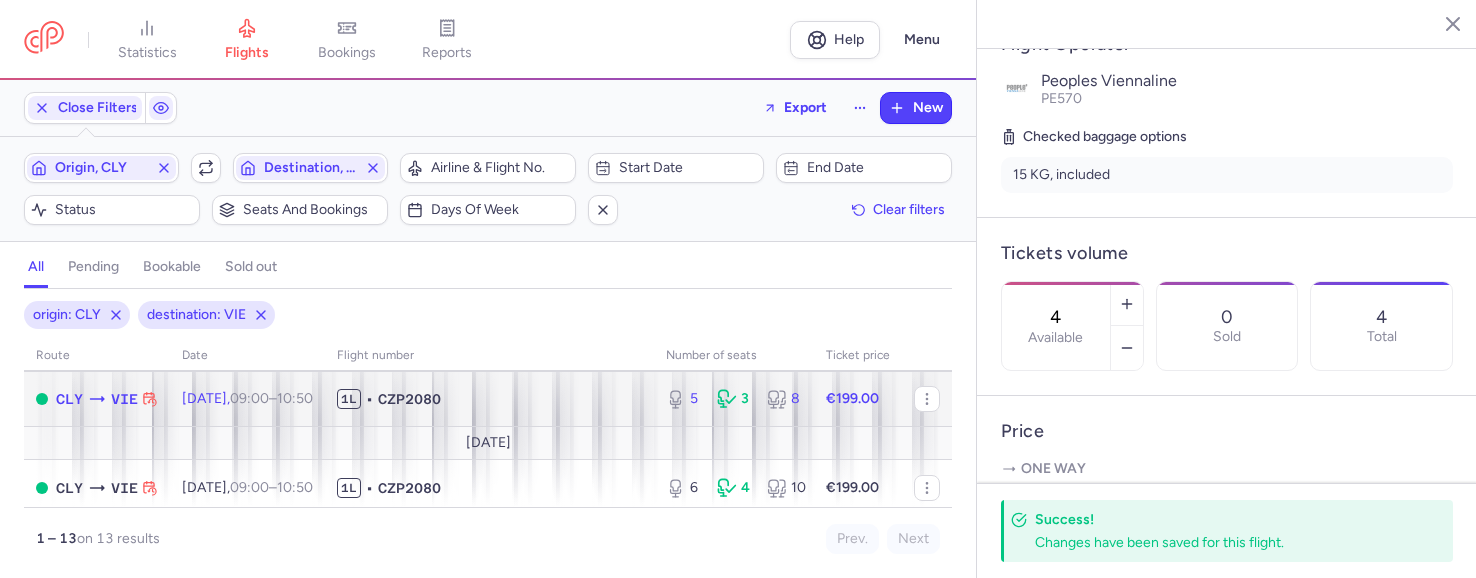 click on "1L • CZP2080" 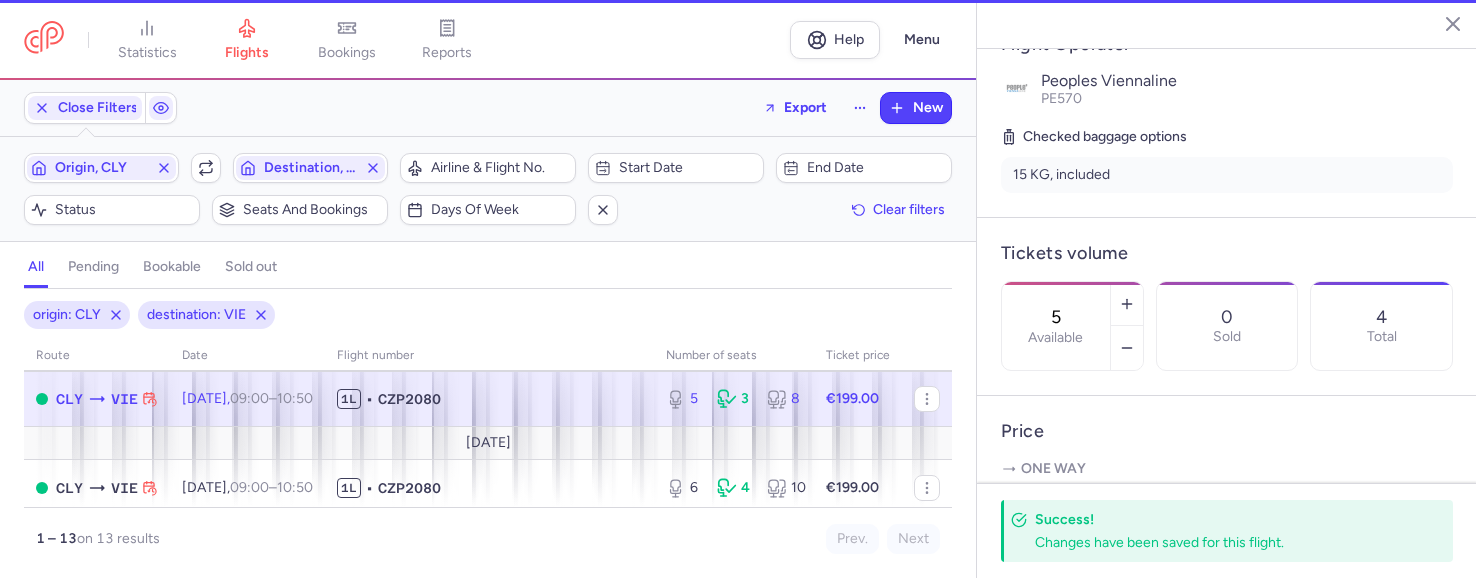 scroll, scrollTop: 416, scrollLeft: 0, axis: vertical 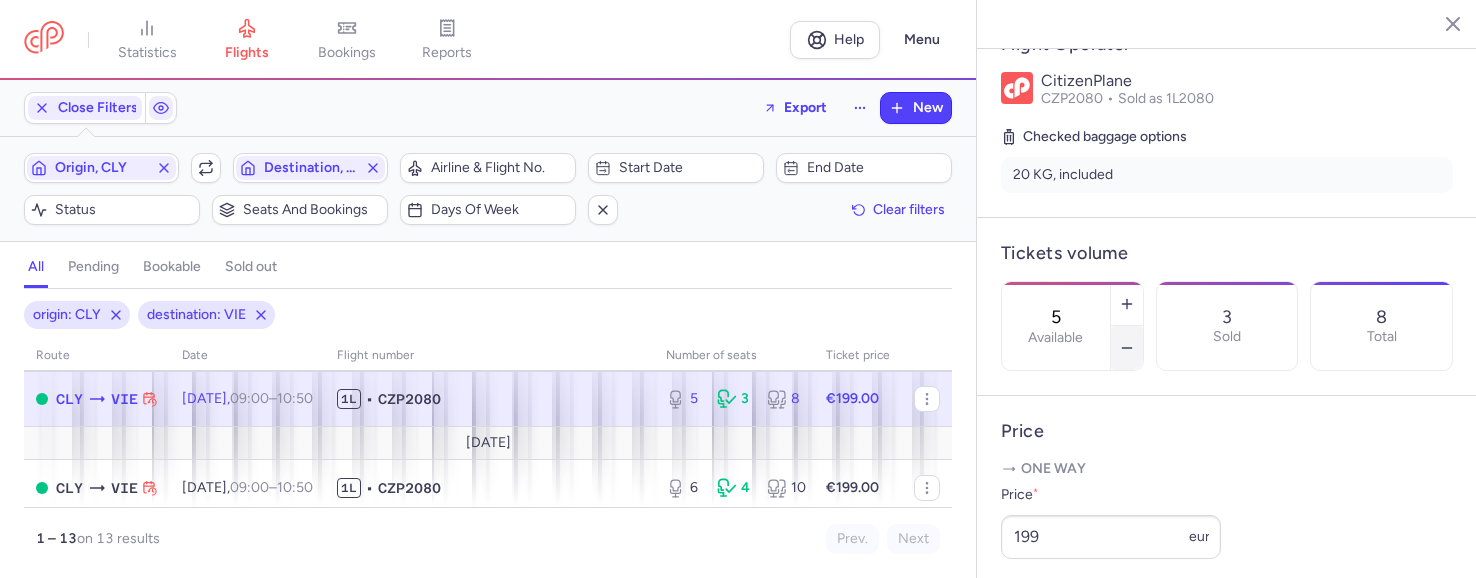 click 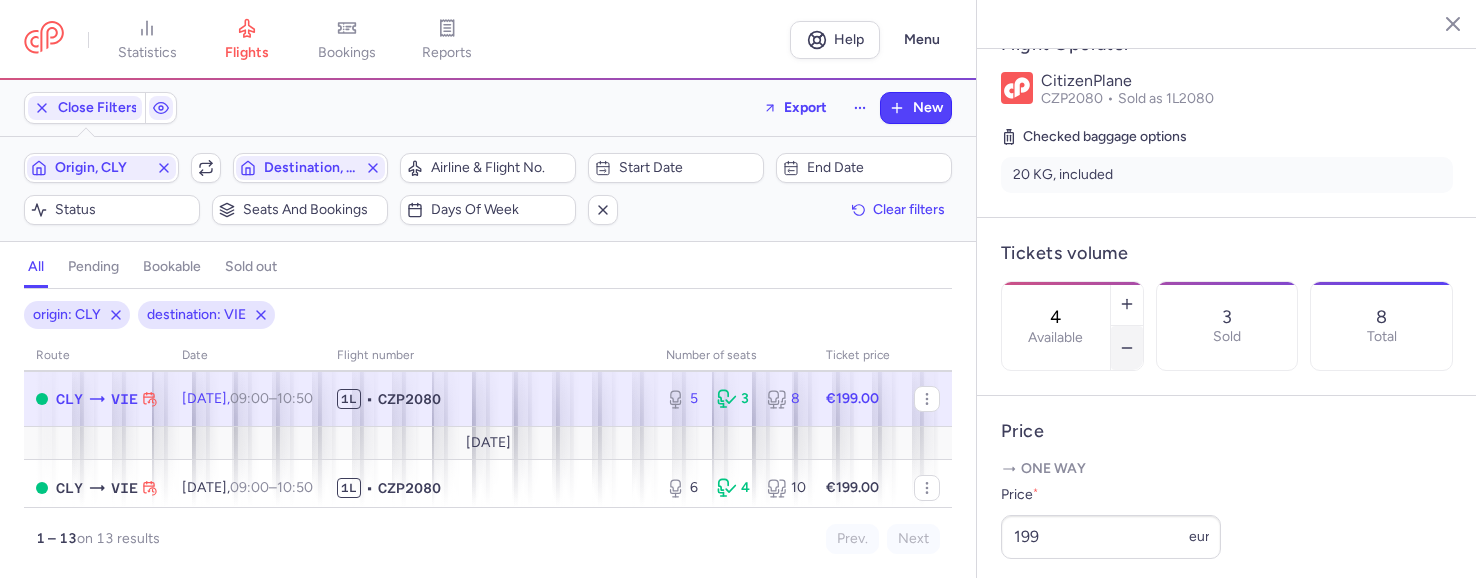click 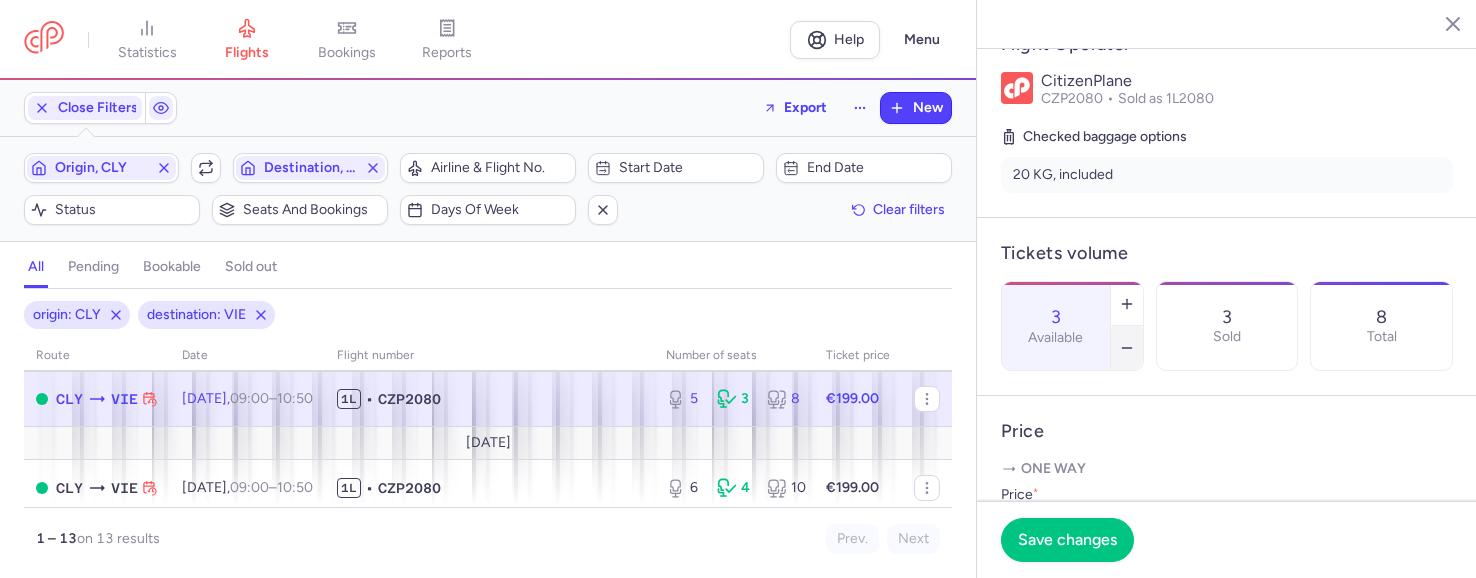 click 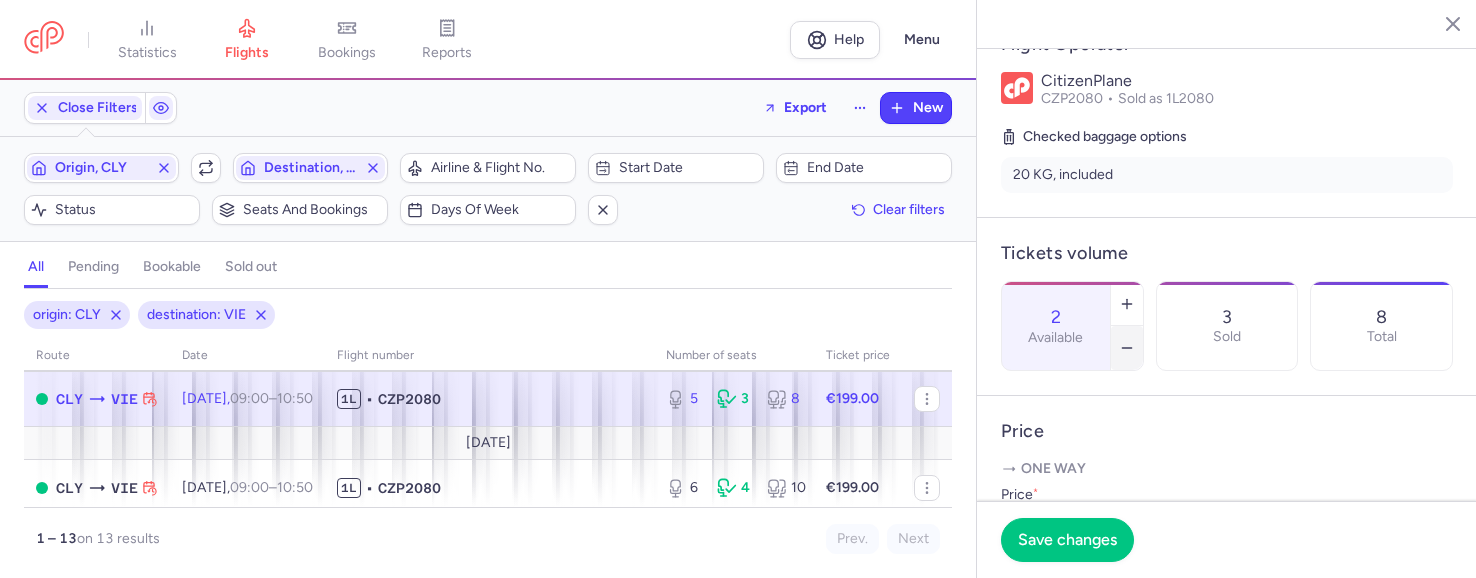 click 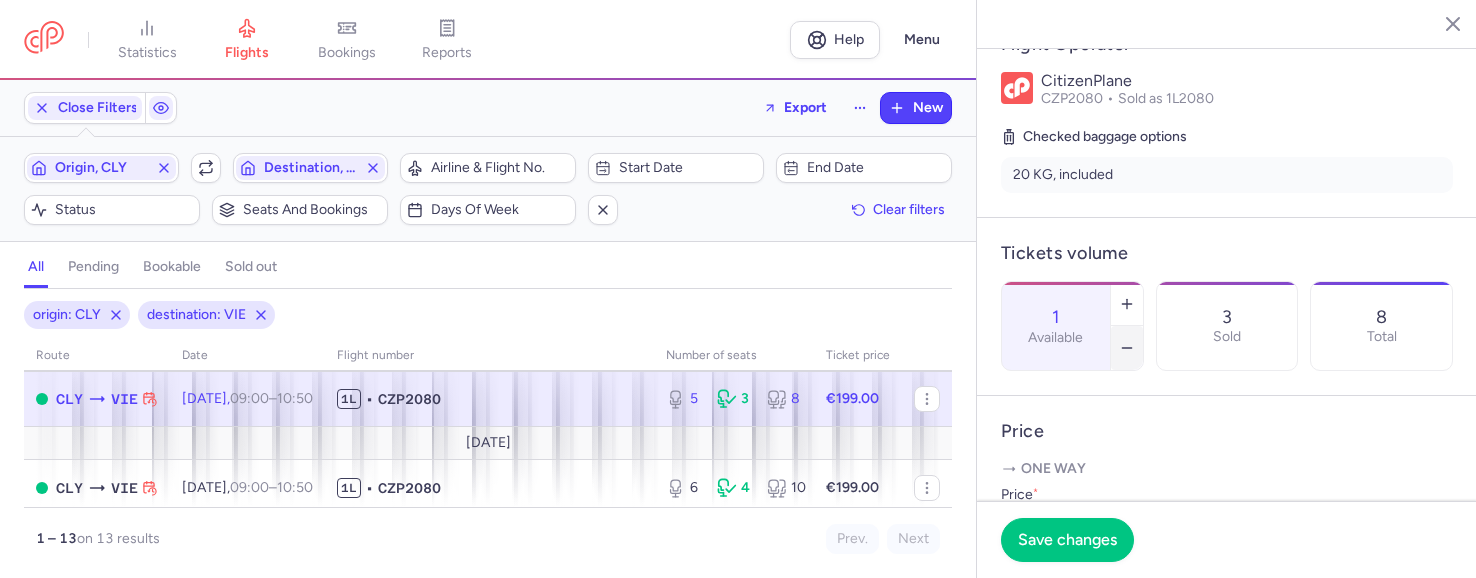 click 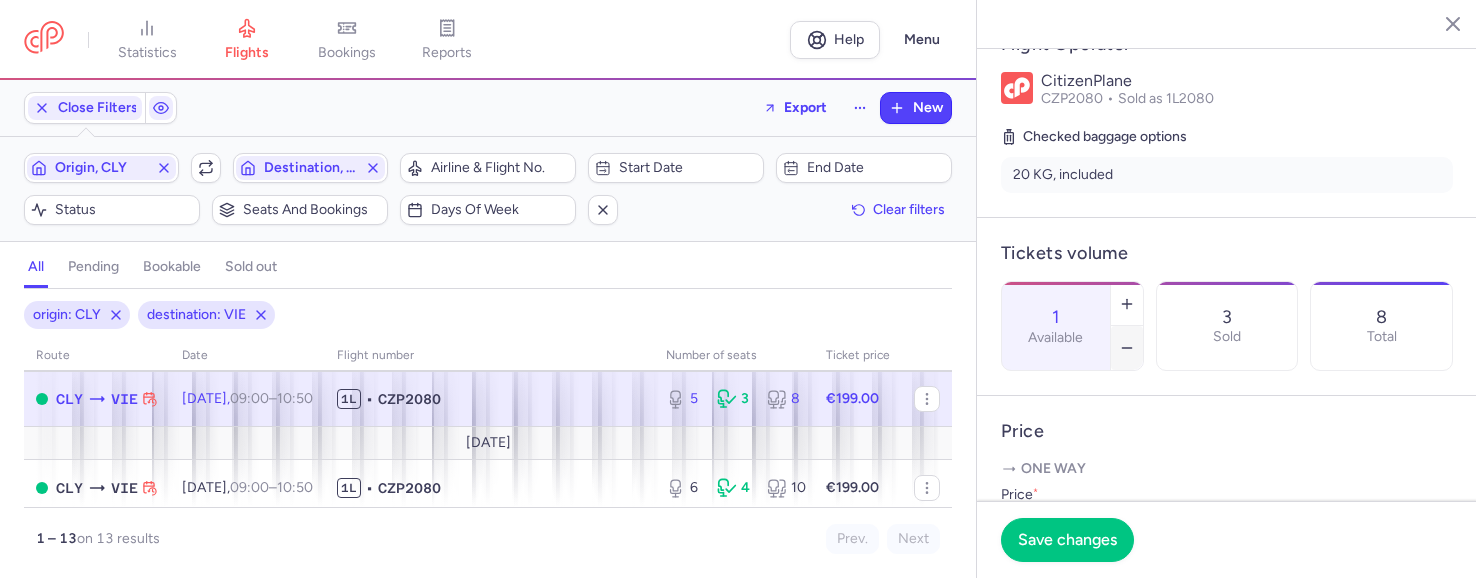 type on "0" 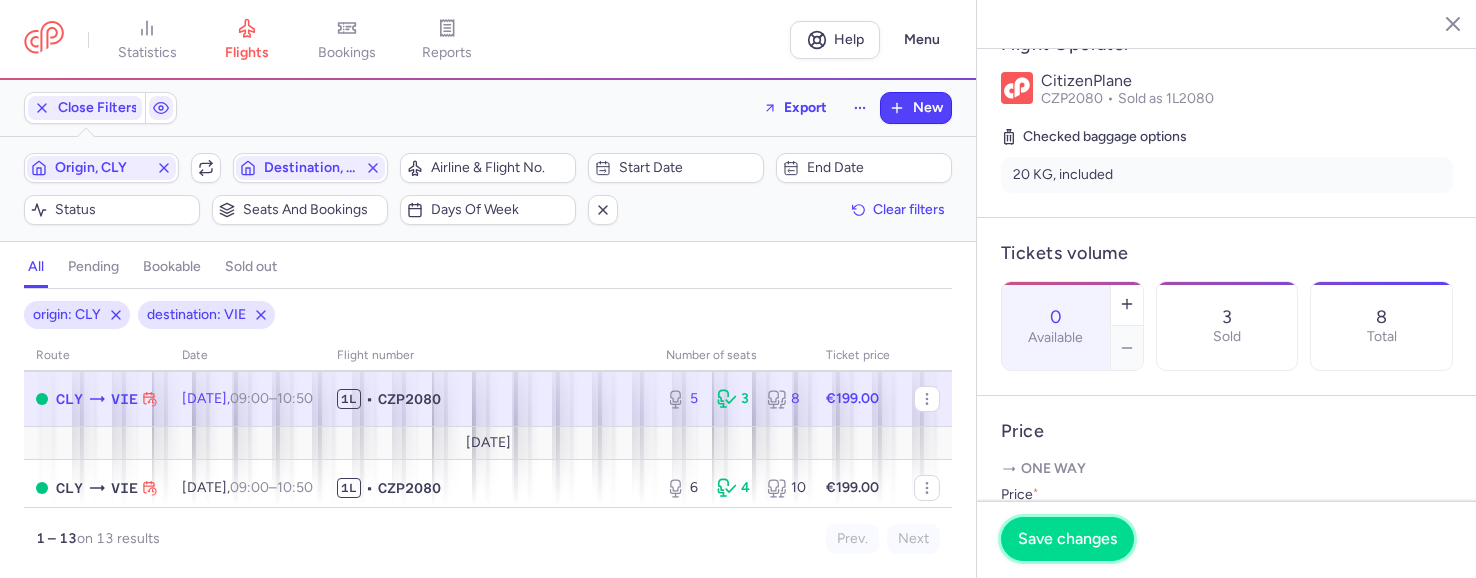 click on "Save changes" at bounding box center [1067, 539] 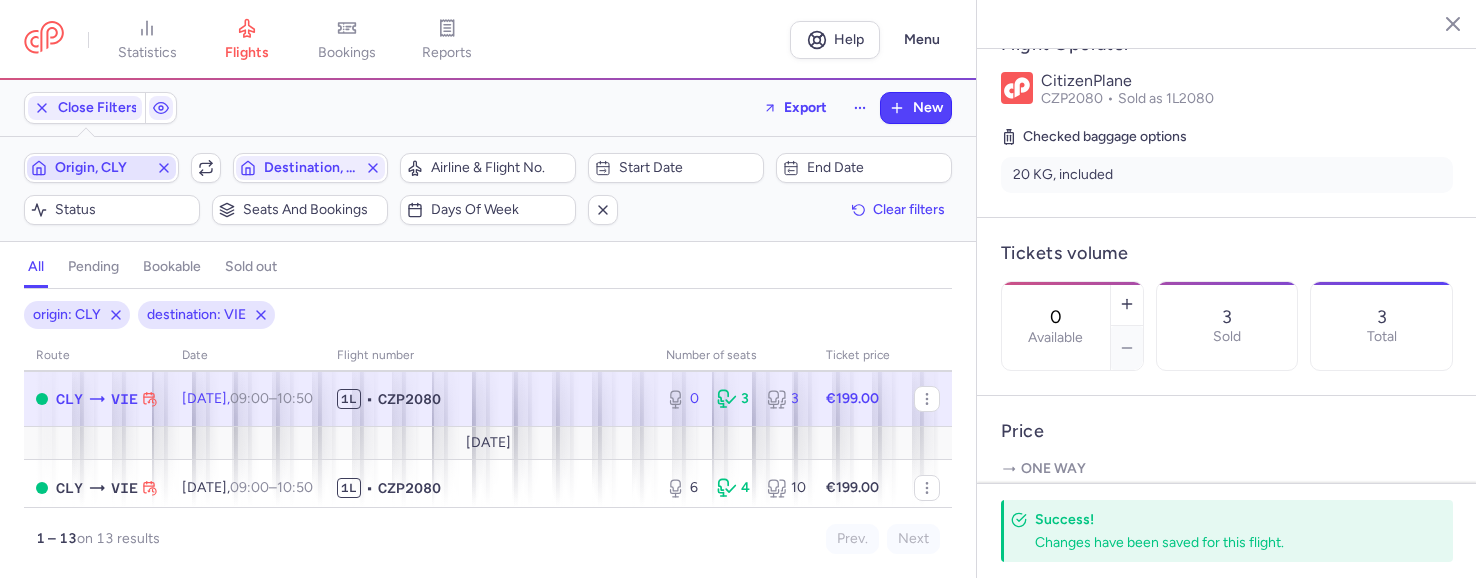 click on "Origin, CLY" at bounding box center (101, 168) 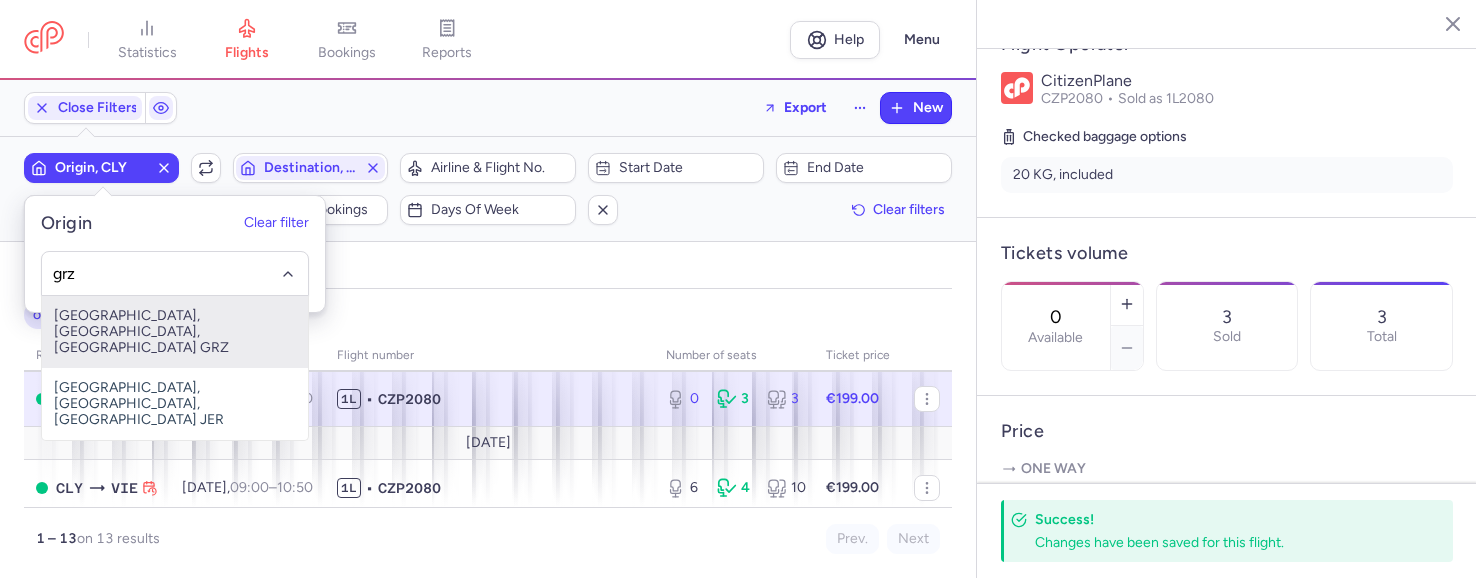 click on "[GEOGRAPHIC_DATA], [GEOGRAPHIC_DATA], [GEOGRAPHIC_DATA] GRZ" at bounding box center [175, 332] 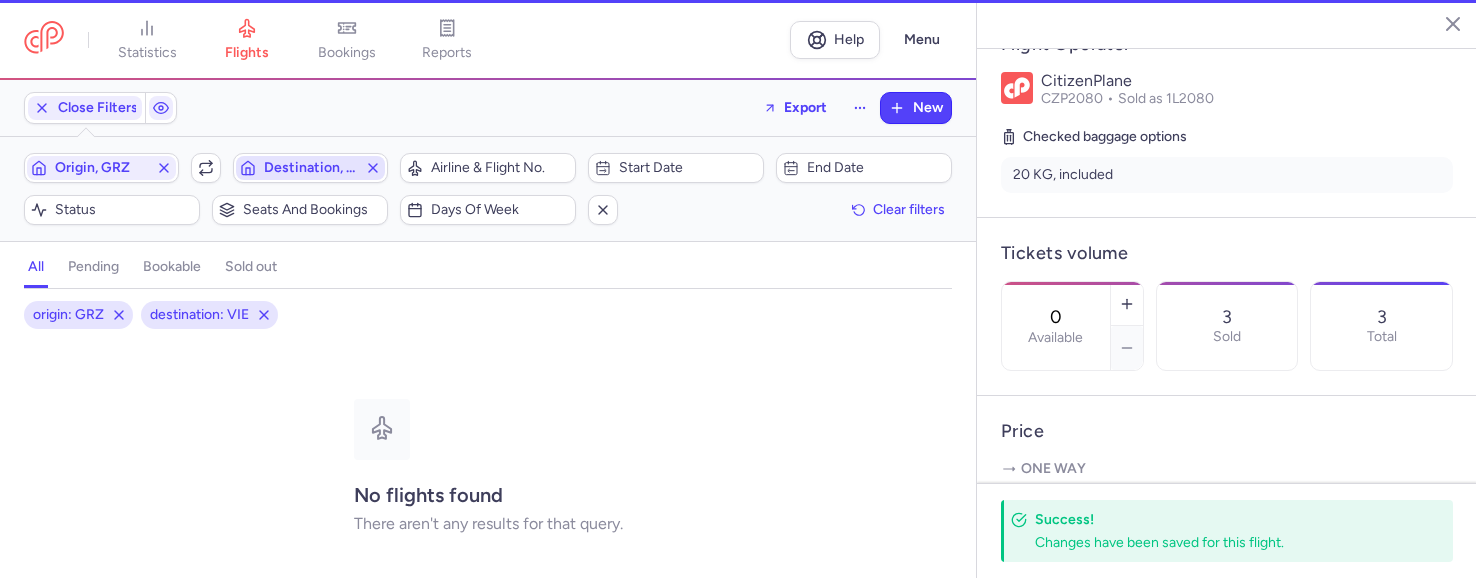 click on "Destination, VIE" at bounding box center (310, 168) 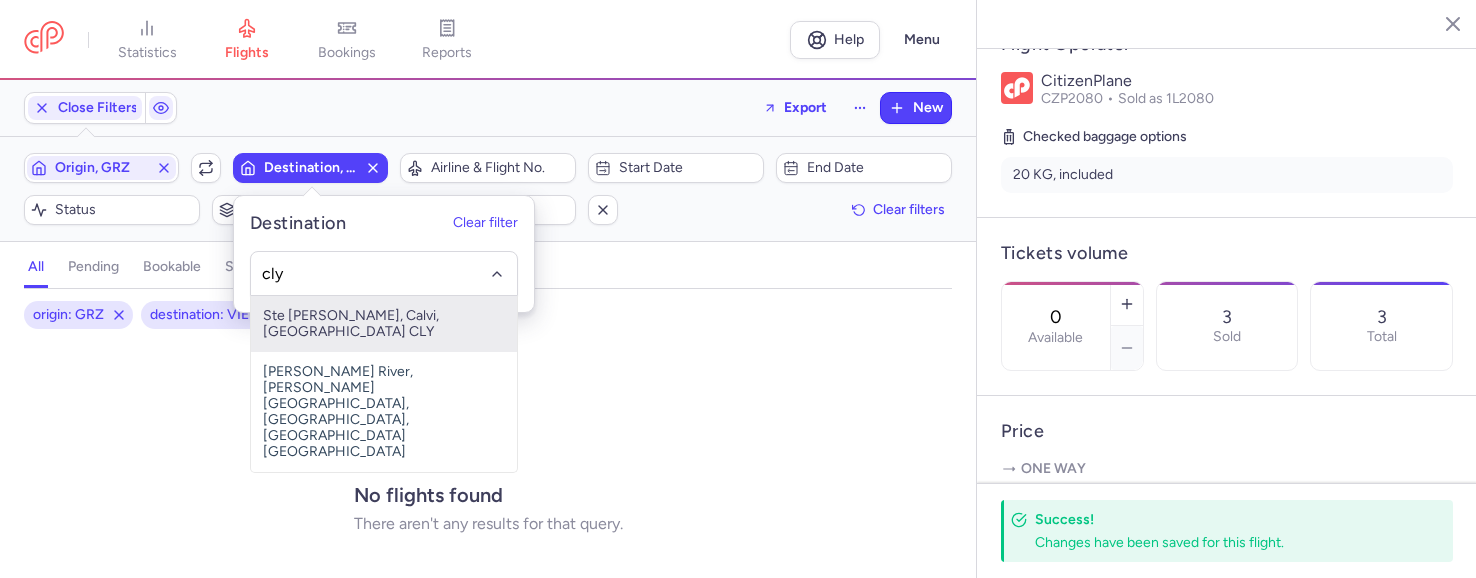 click on "Ste [PERSON_NAME], Calvi, [GEOGRAPHIC_DATA] CLY" at bounding box center [384, 324] 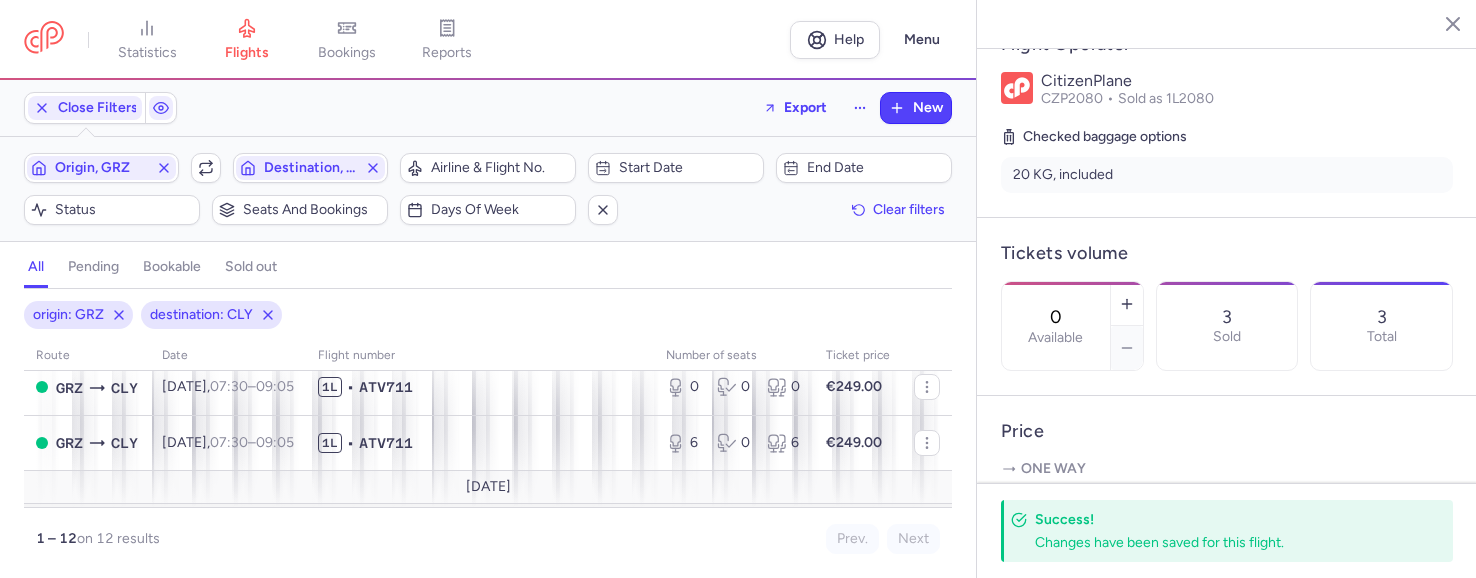 scroll, scrollTop: 400, scrollLeft: 0, axis: vertical 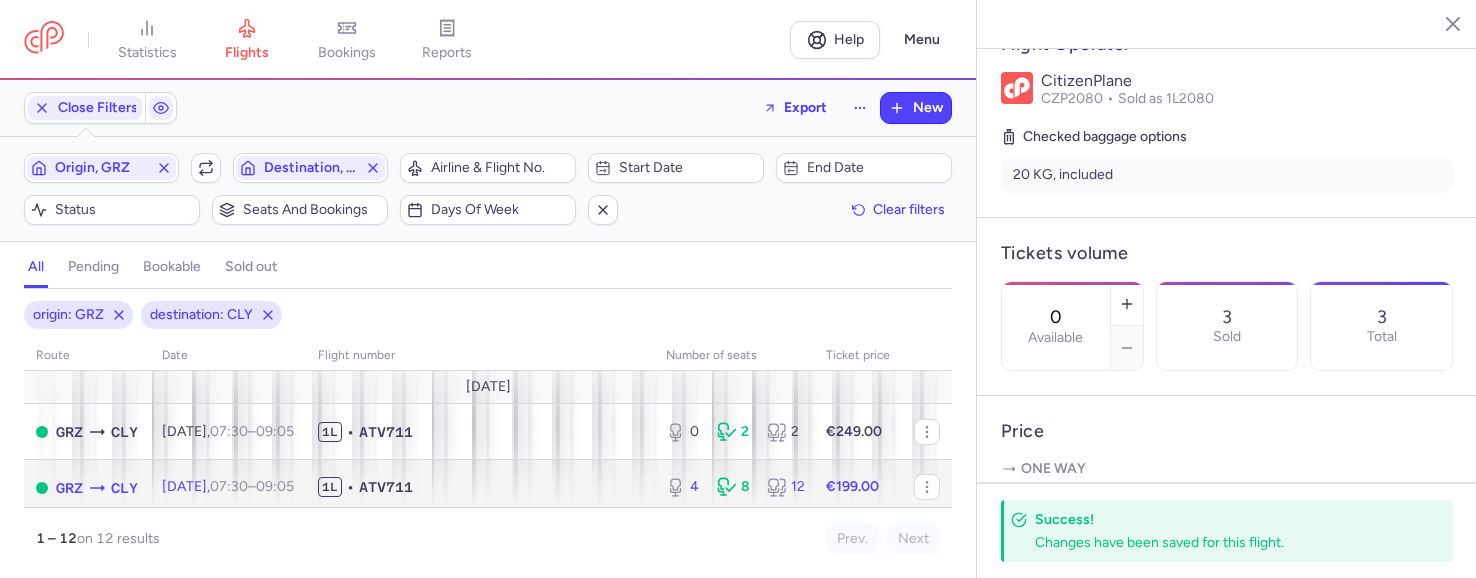 click on "1L • ATV711" 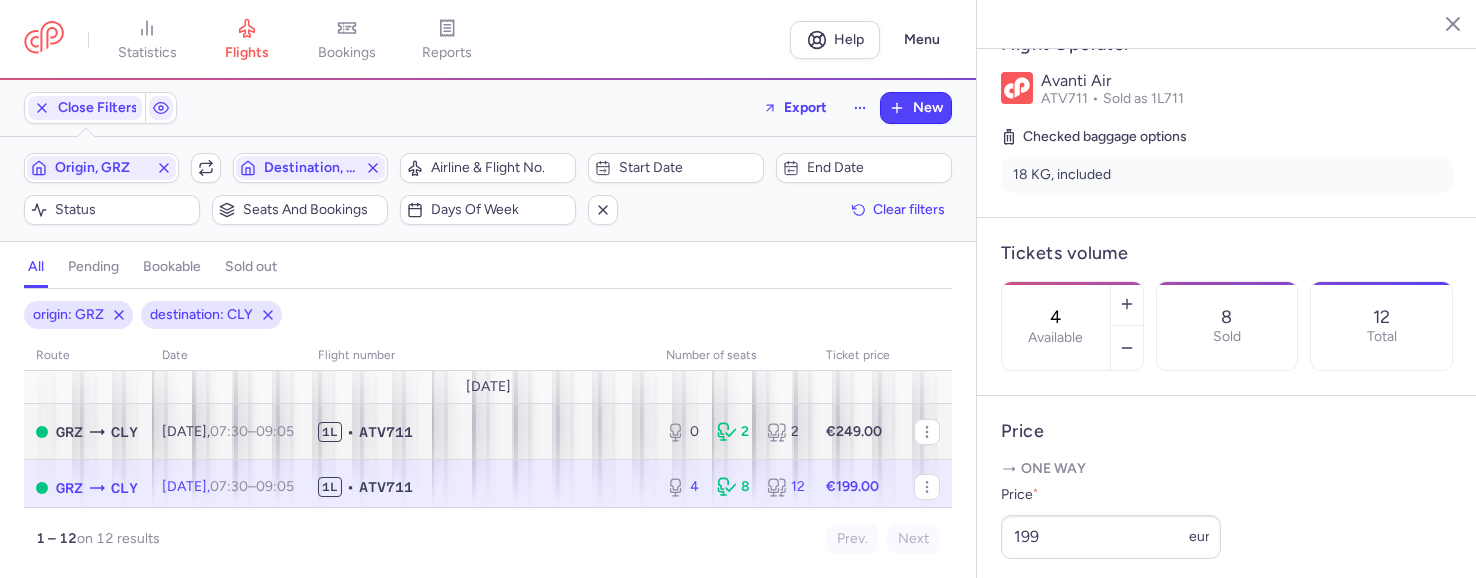 scroll, scrollTop: 500, scrollLeft: 0, axis: vertical 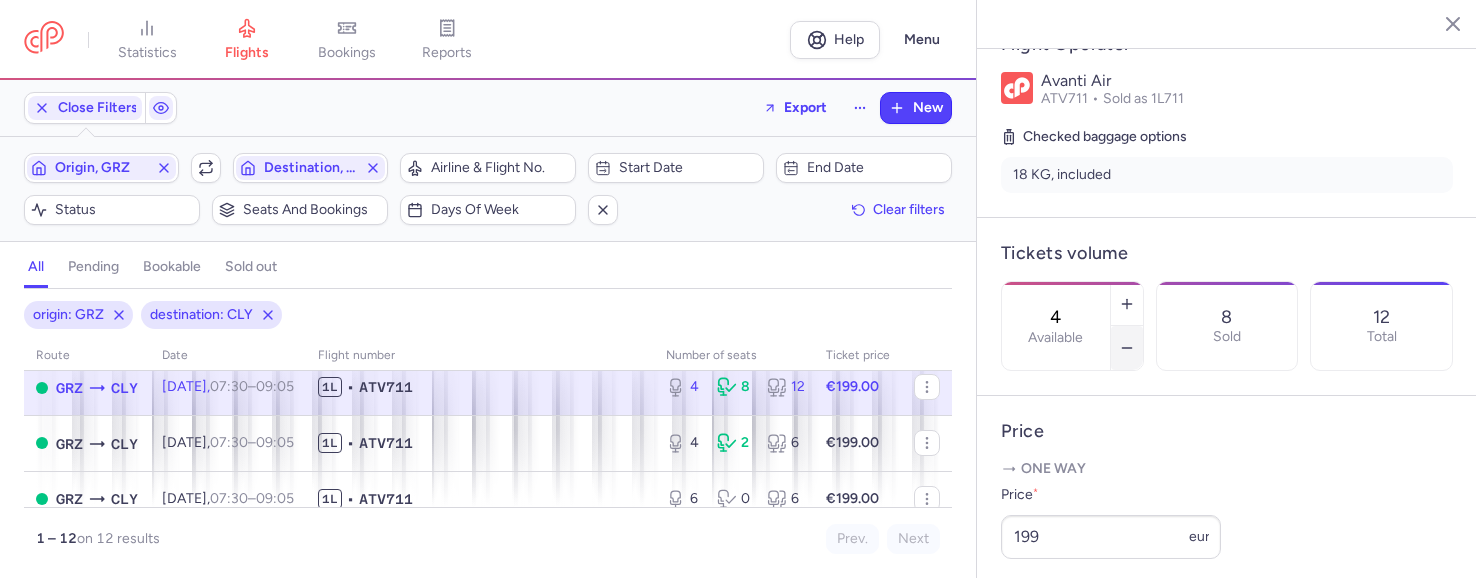 click 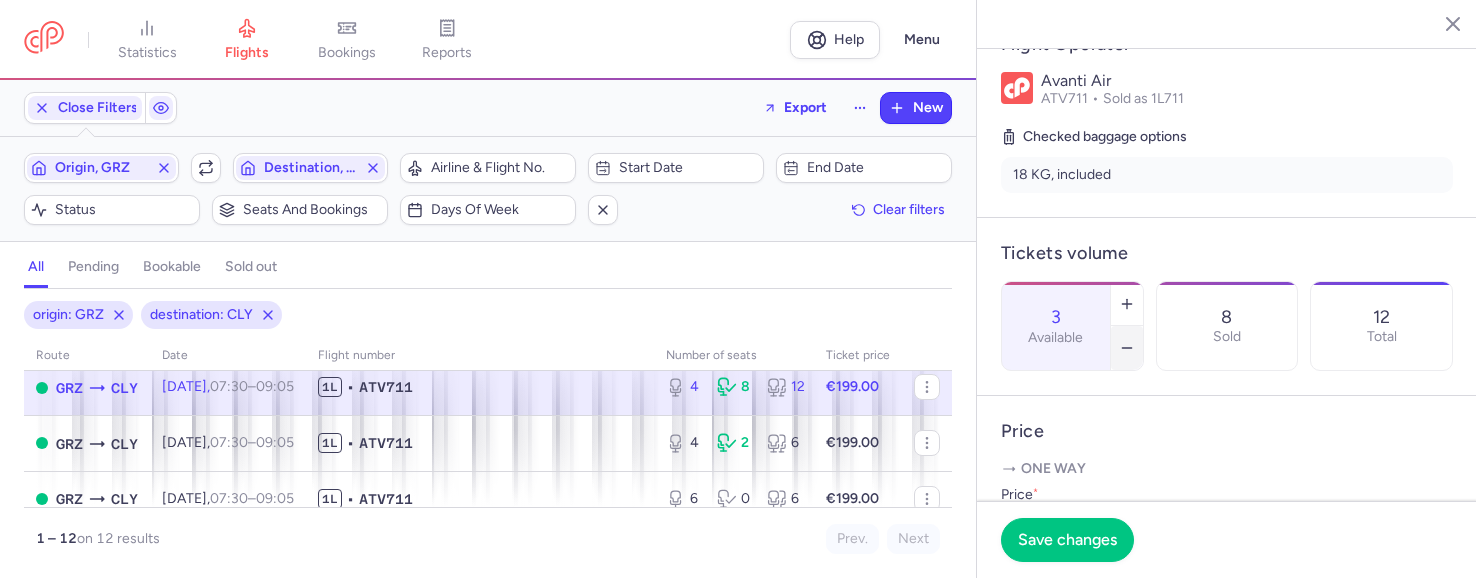 click 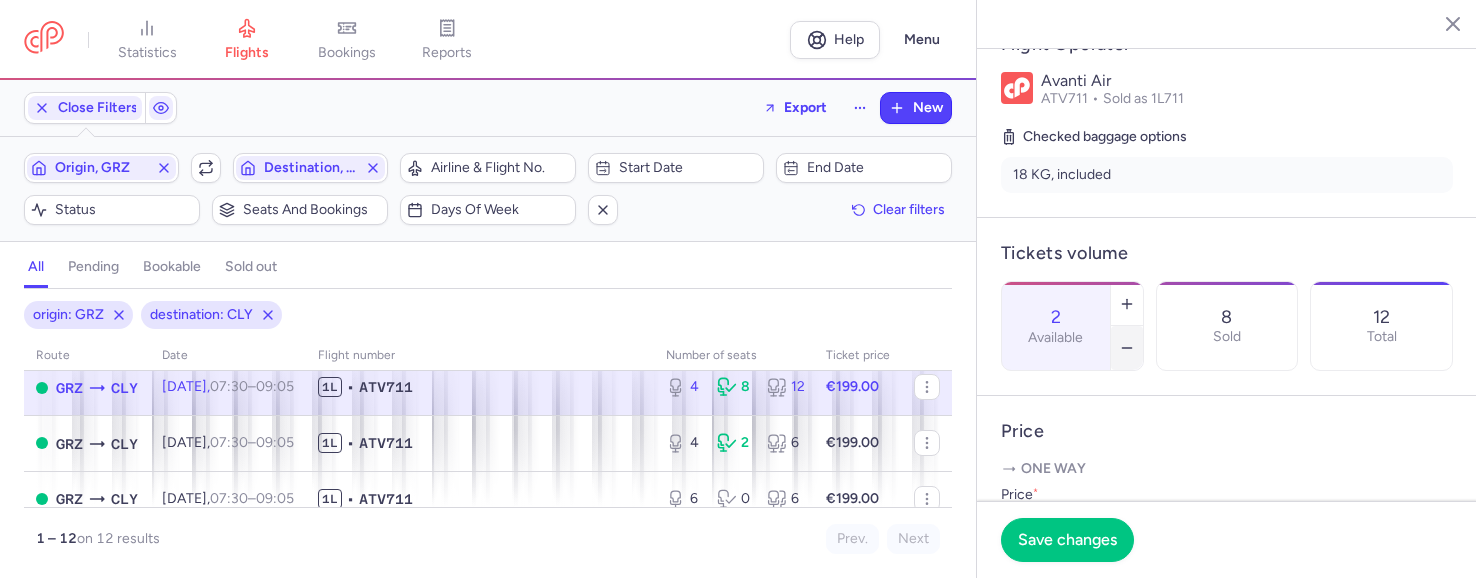 click 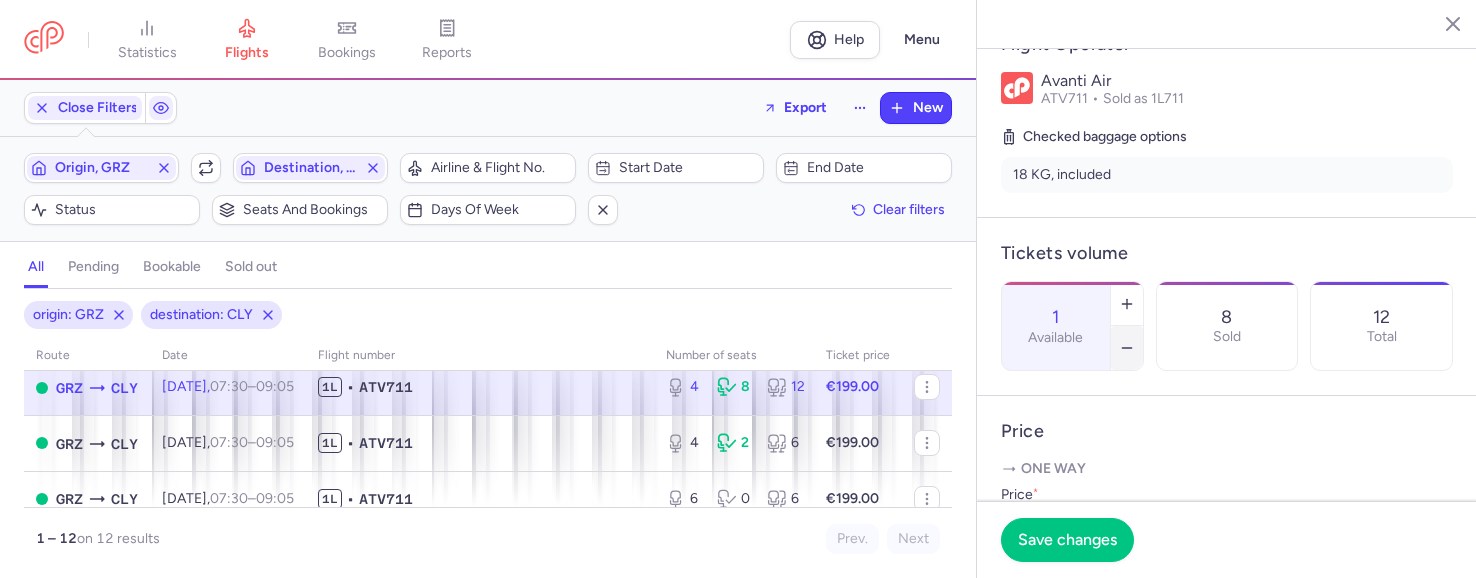 click 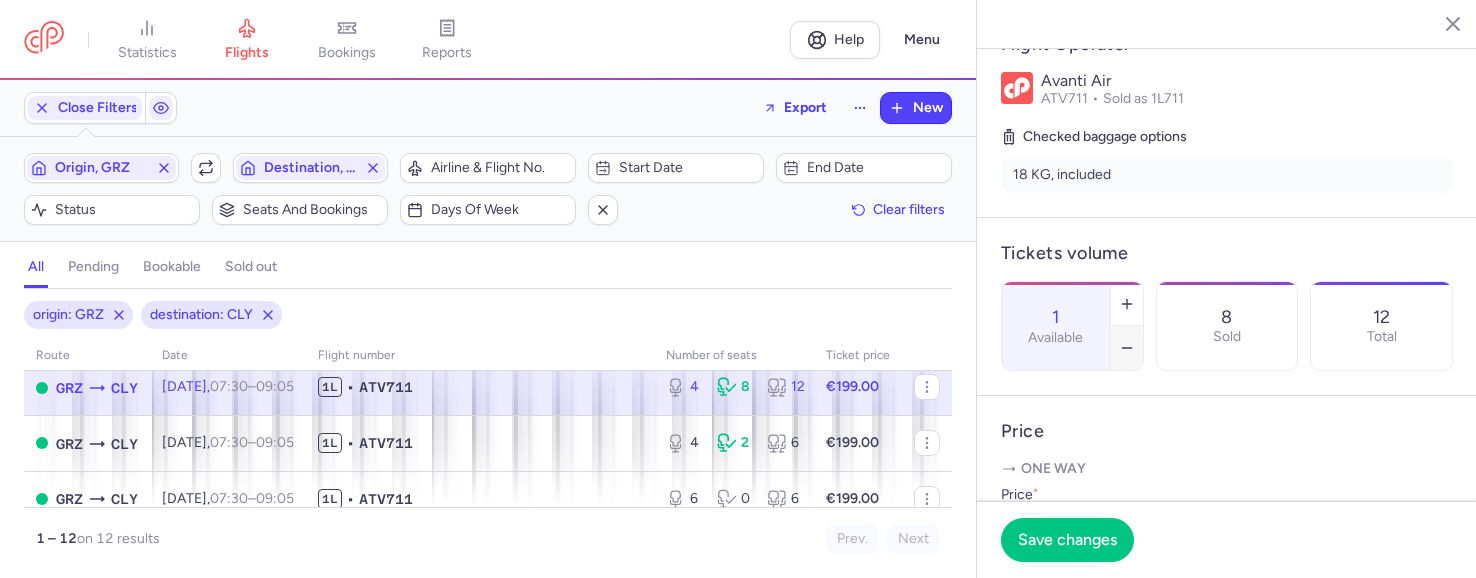 type on "0" 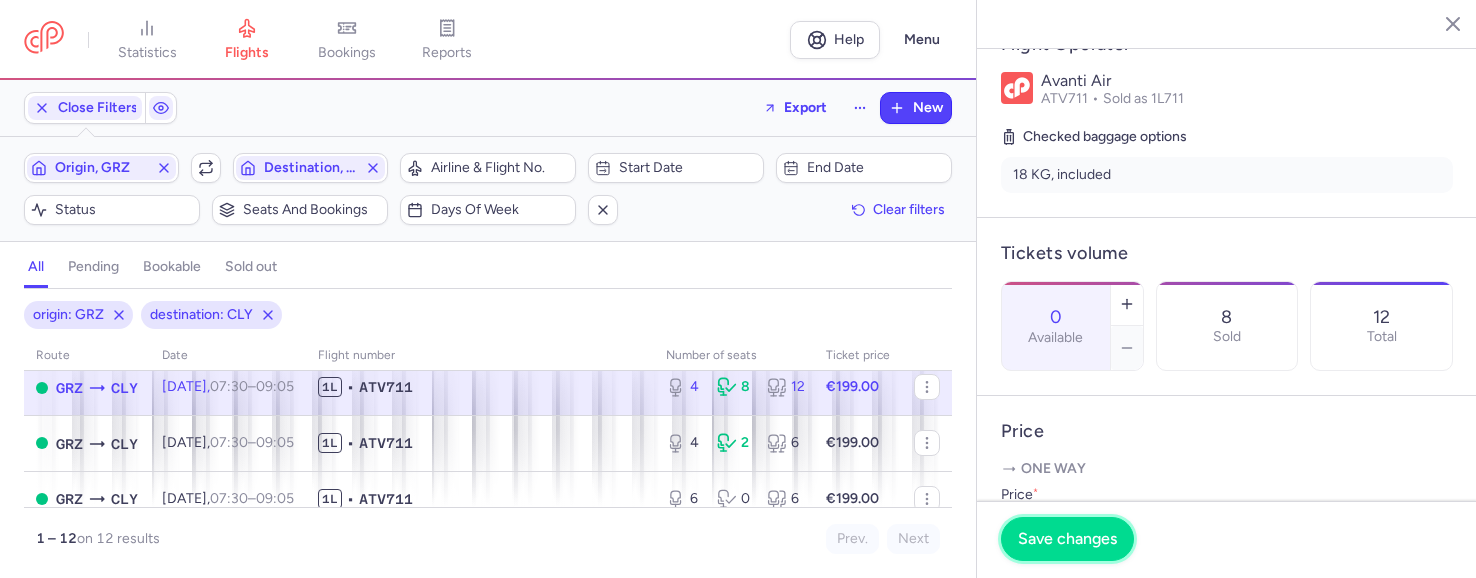 click on "Save changes" at bounding box center [1067, 539] 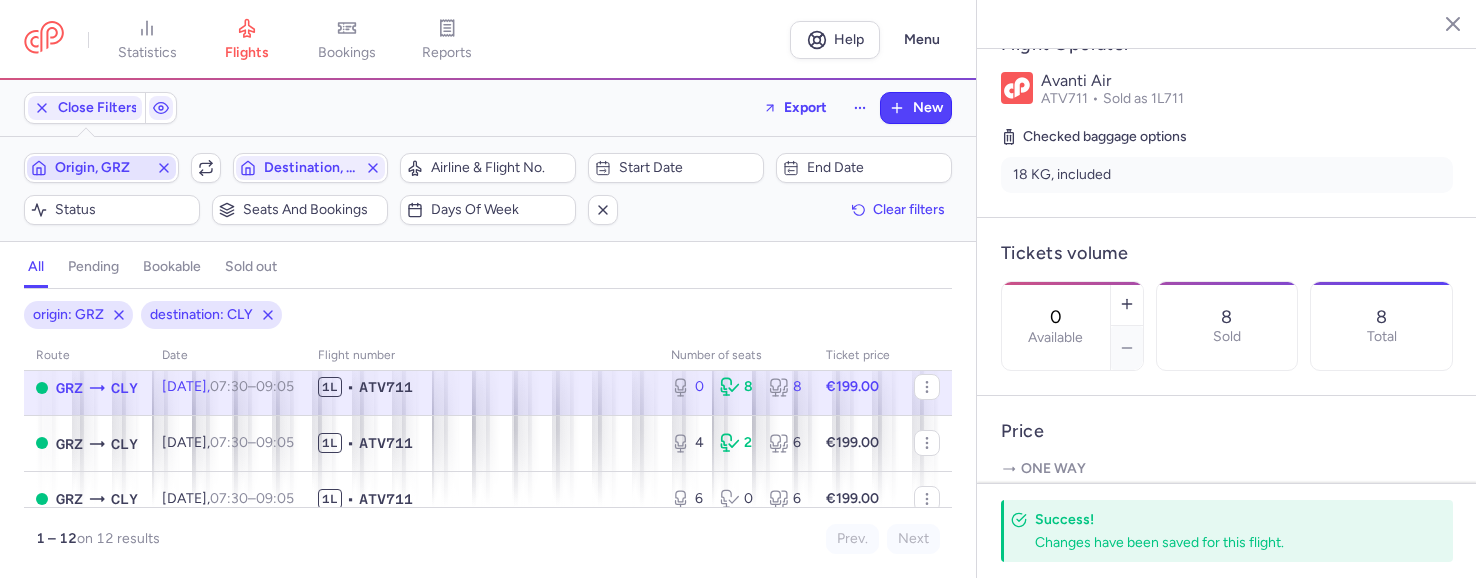 click on "Origin, GRZ" at bounding box center [101, 168] 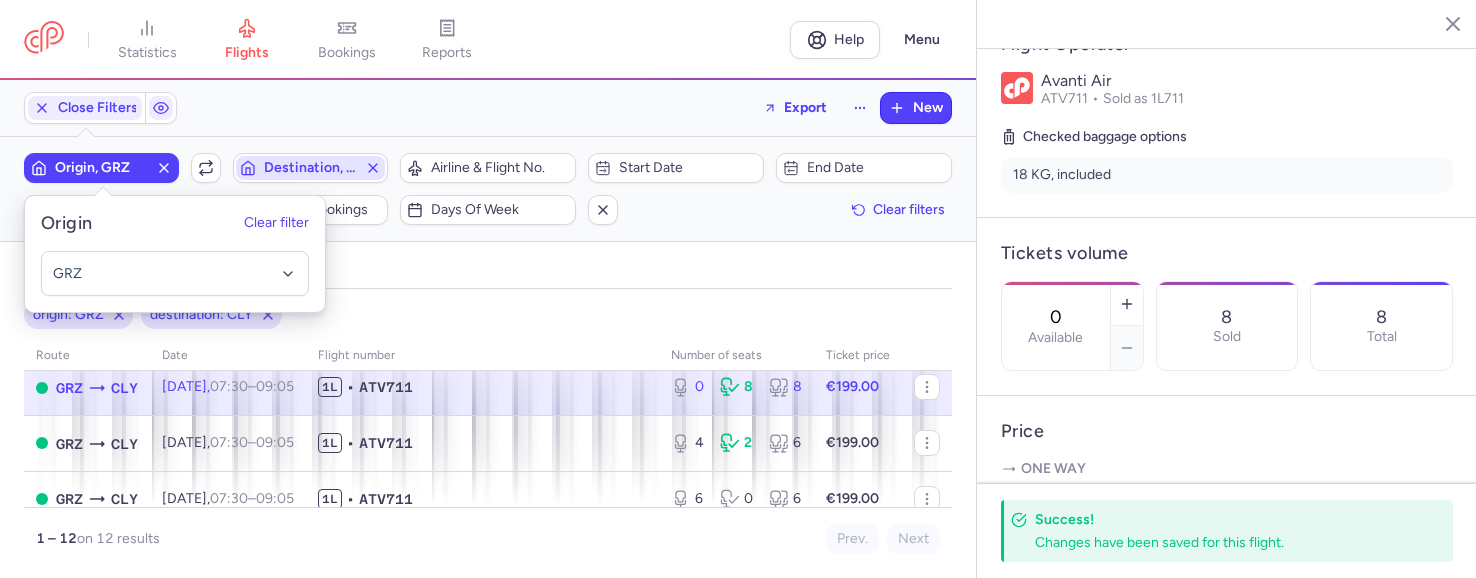 click on "Destination, CLY" at bounding box center [310, 168] 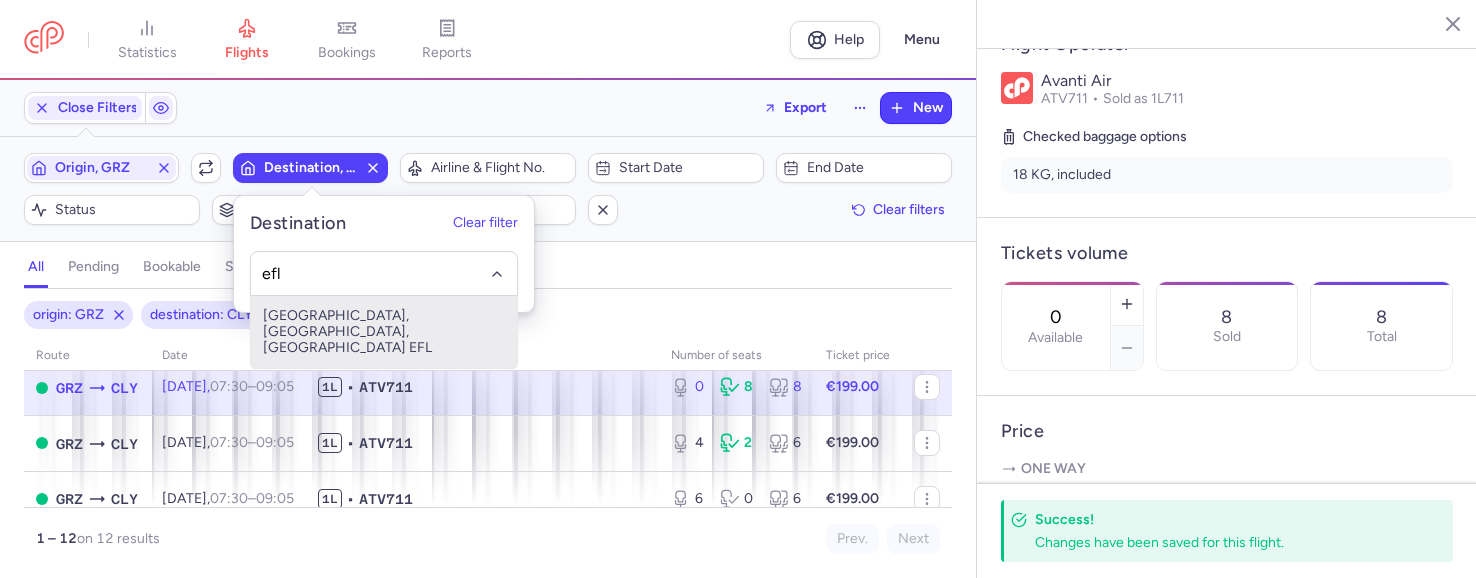 click on "[GEOGRAPHIC_DATA], [GEOGRAPHIC_DATA], [GEOGRAPHIC_DATA] EFL" at bounding box center (384, 332) 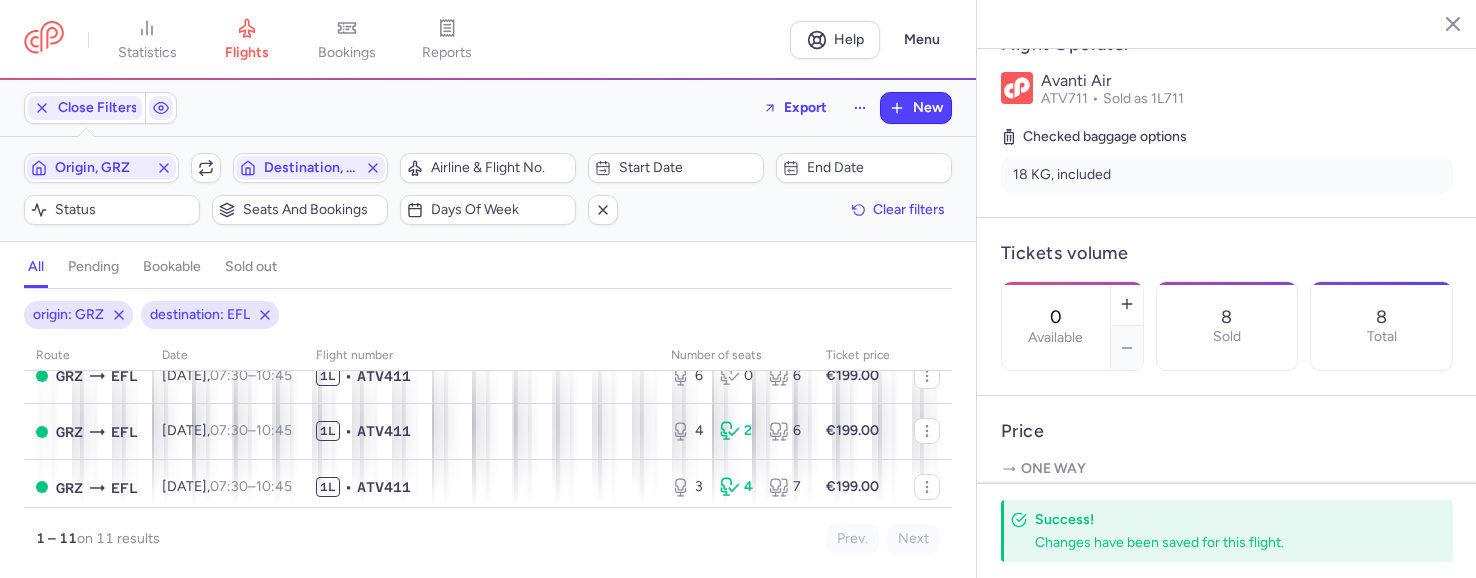 scroll, scrollTop: 300, scrollLeft: 0, axis: vertical 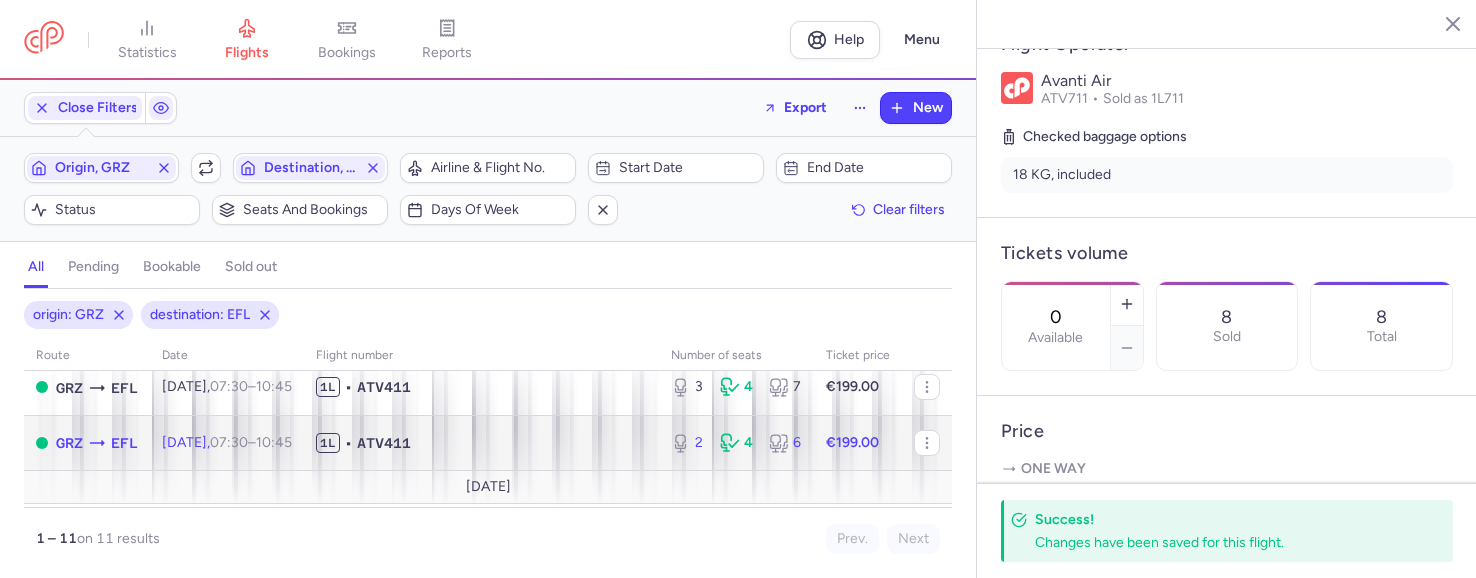 click on "1L • ATV411" 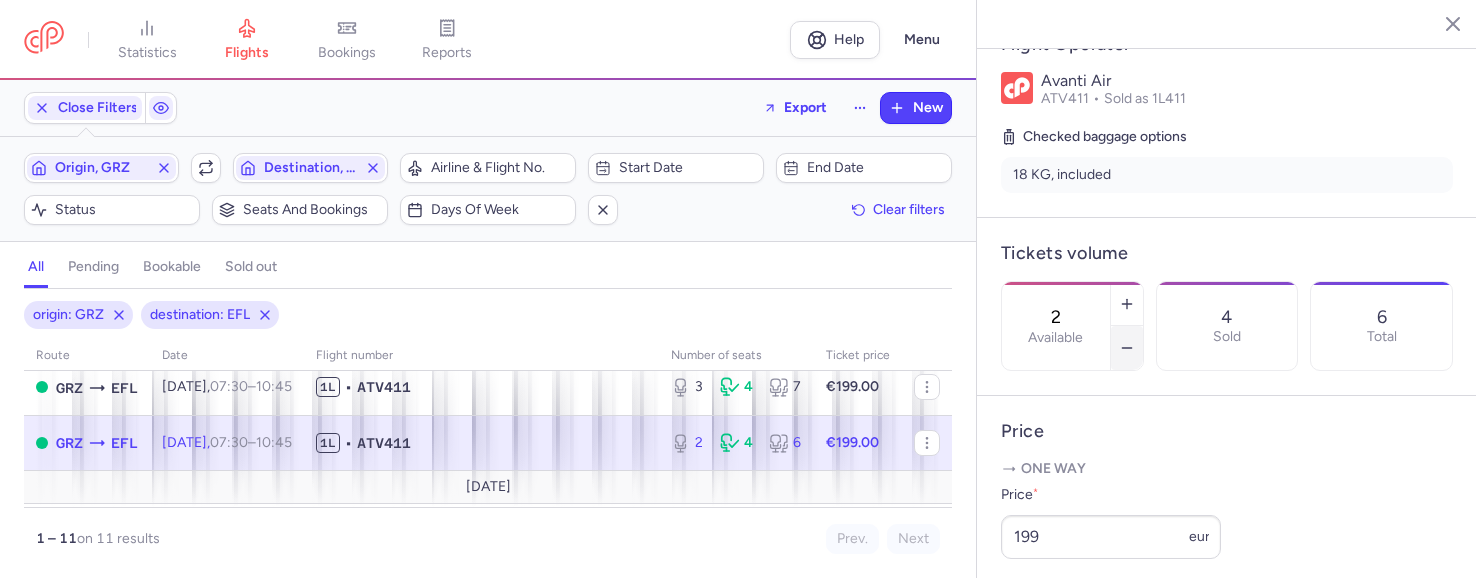 click 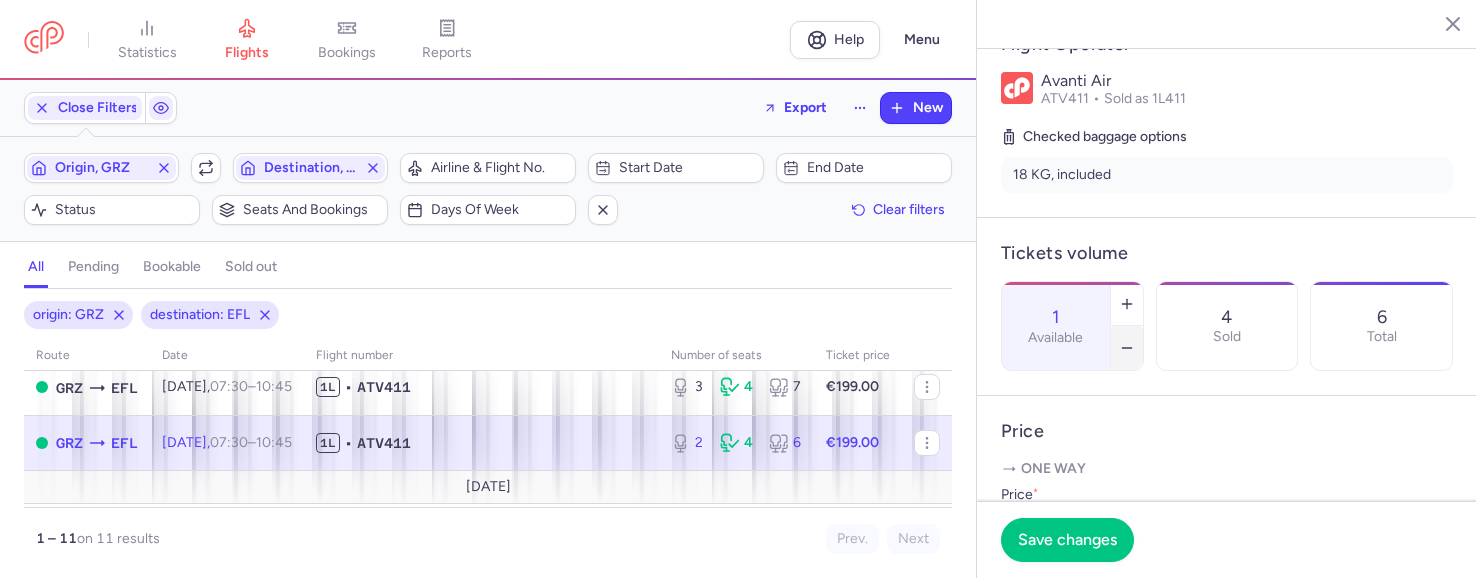 click 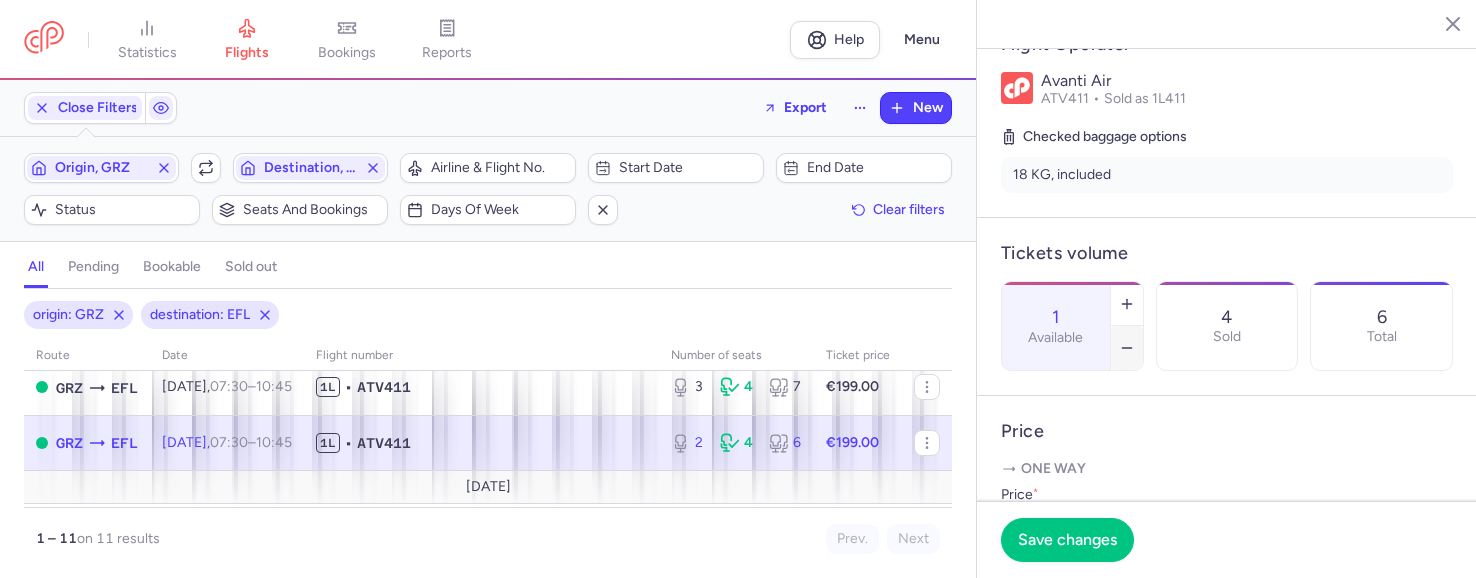 type on "0" 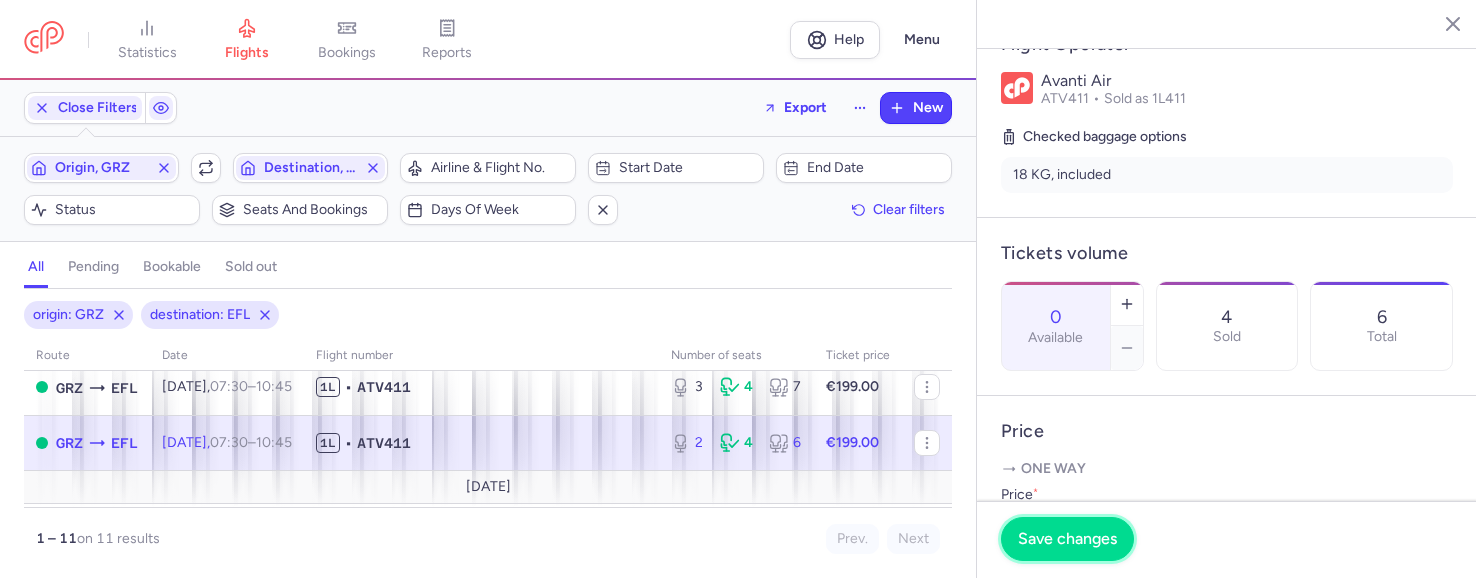 click on "Save changes" at bounding box center [1067, 539] 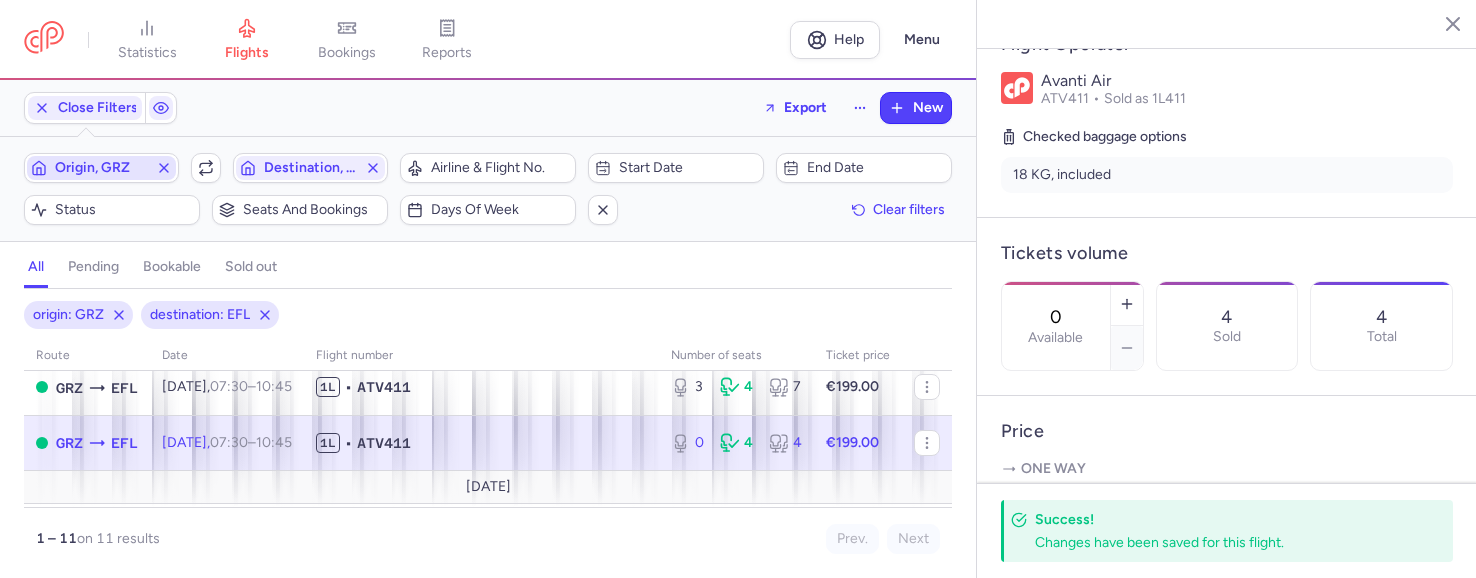 click on "Origin, GRZ" at bounding box center (101, 168) 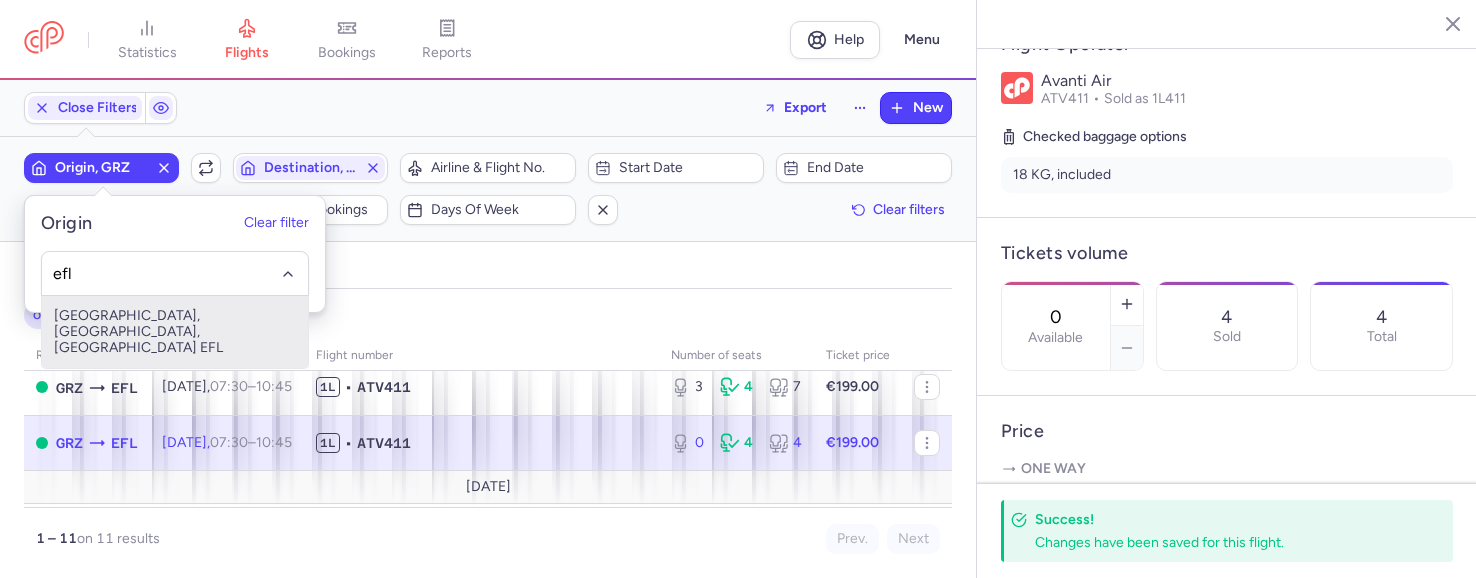 click on "[GEOGRAPHIC_DATA], [GEOGRAPHIC_DATA], [GEOGRAPHIC_DATA] EFL" at bounding box center (175, 332) 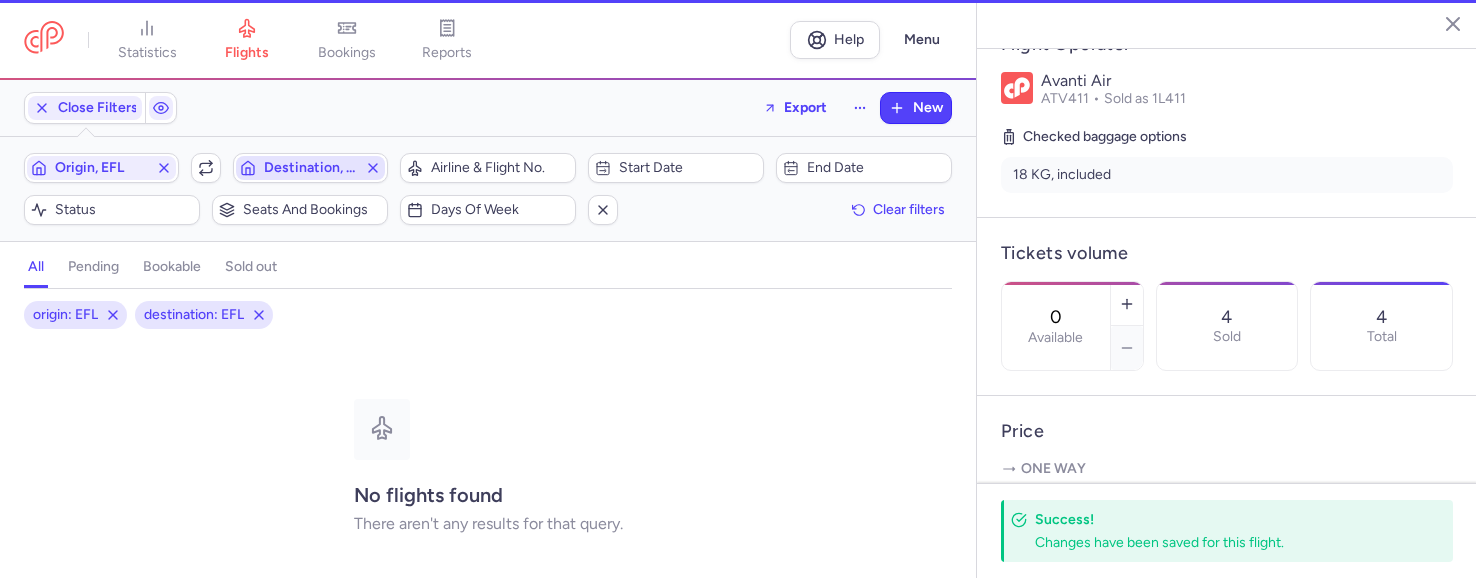 click on "Destination, EFL" at bounding box center [310, 168] 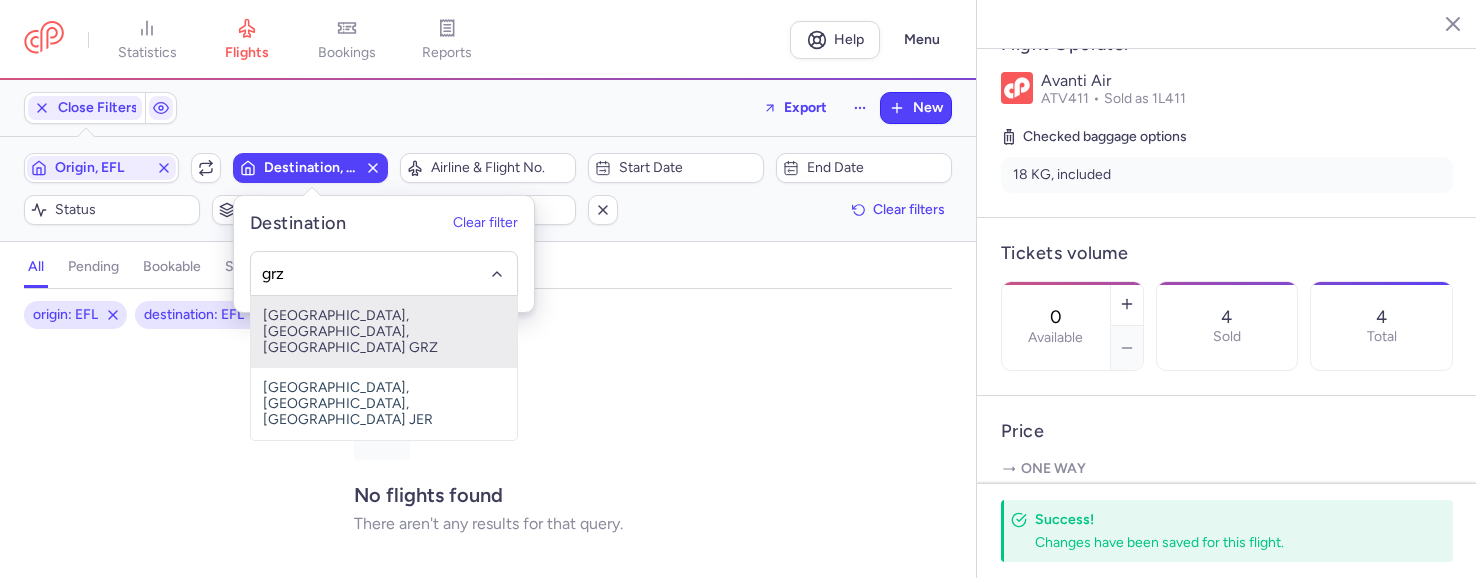 click on "[GEOGRAPHIC_DATA], [GEOGRAPHIC_DATA], [GEOGRAPHIC_DATA] GRZ" at bounding box center (384, 332) 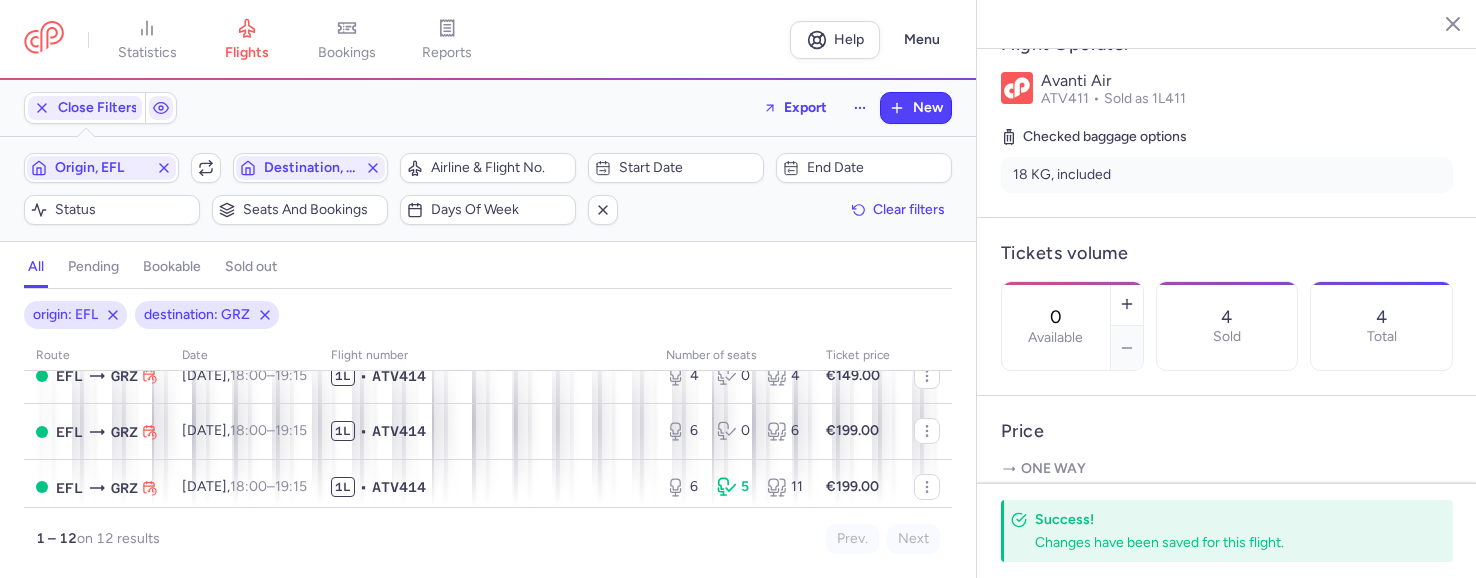 scroll, scrollTop: 300, scrollLeft: 0, axis: vertical 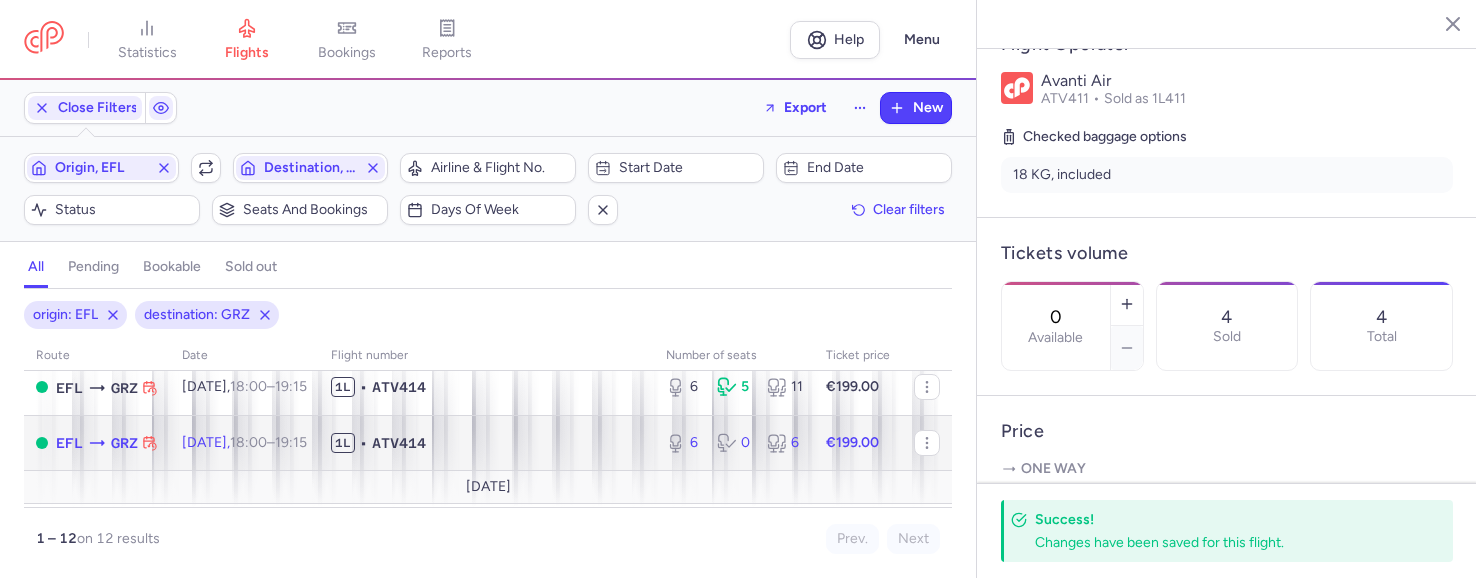 click on "1L • ATV414" 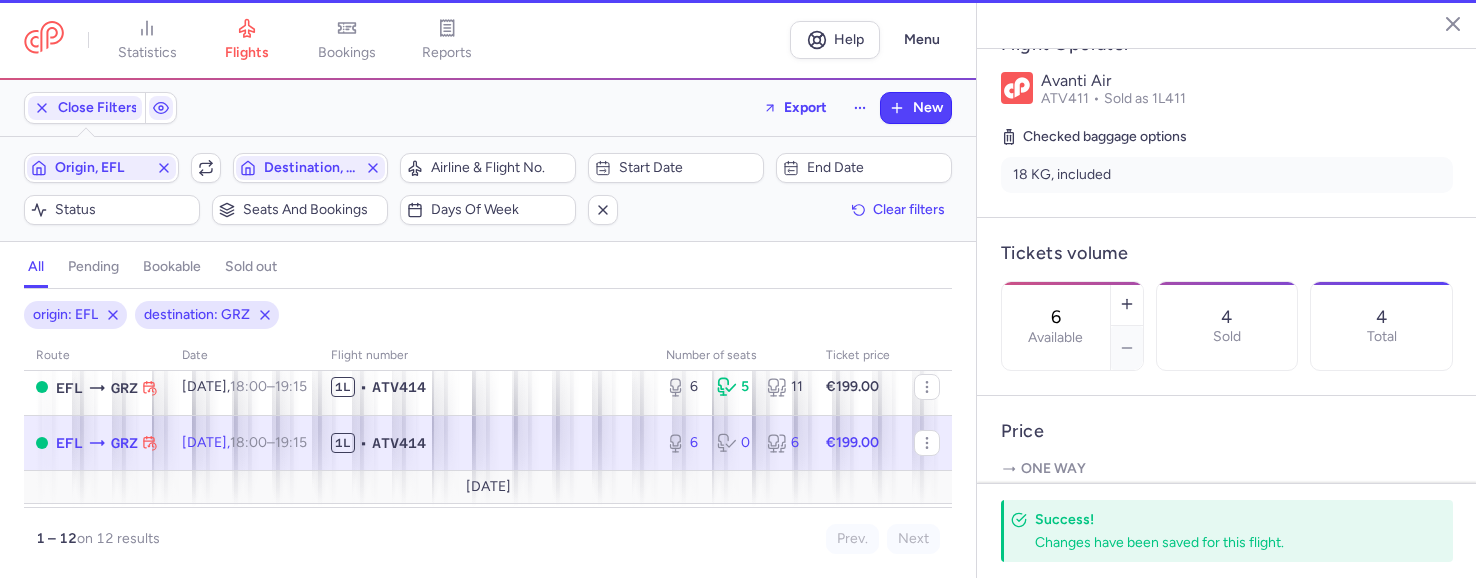 scroll, scrollTop: 400, scrollLeft: 0, axis: vertical 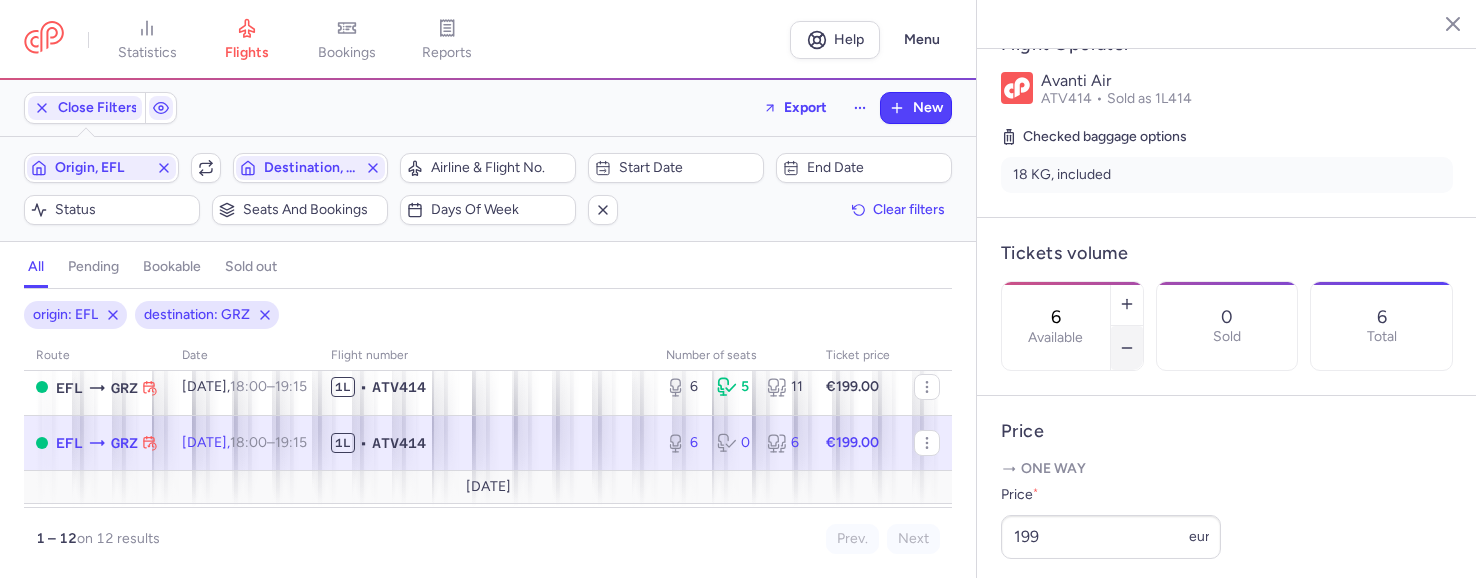 click 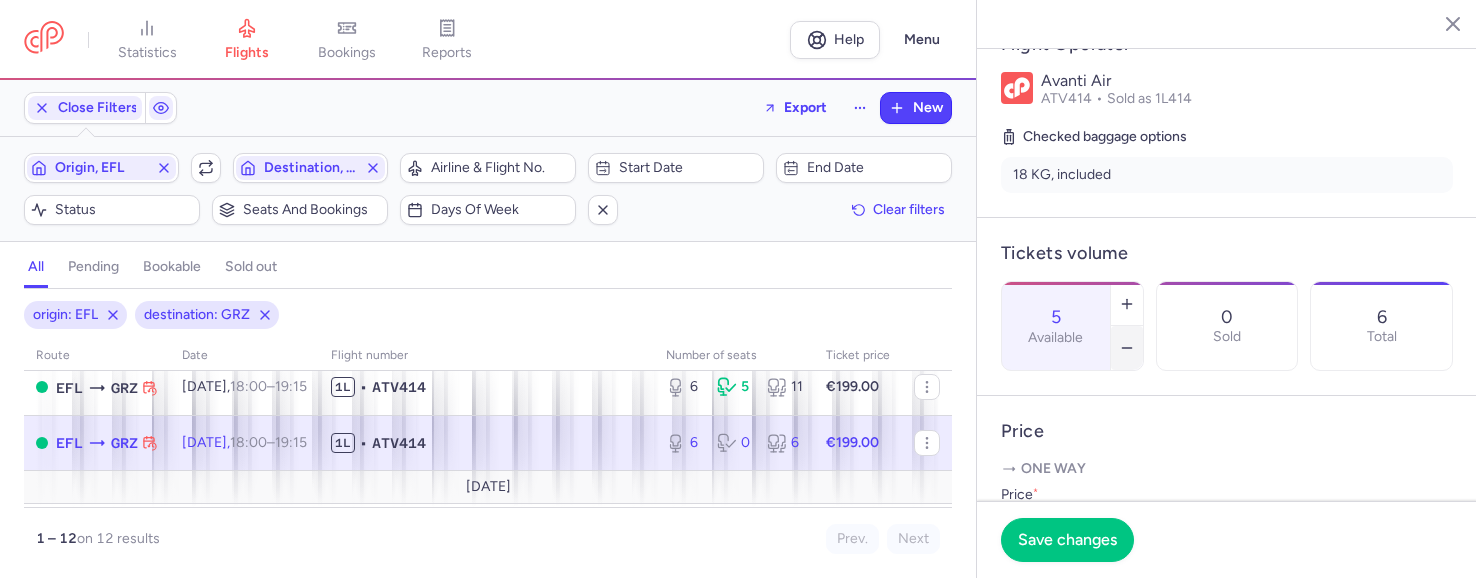 click 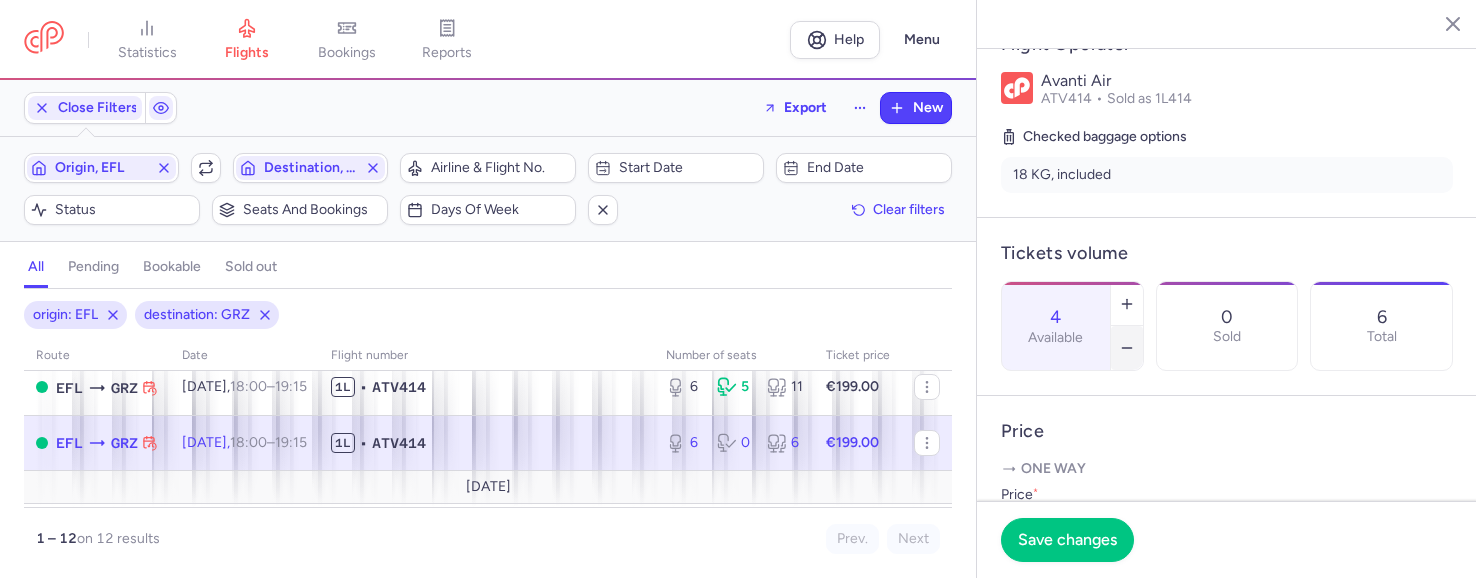 click 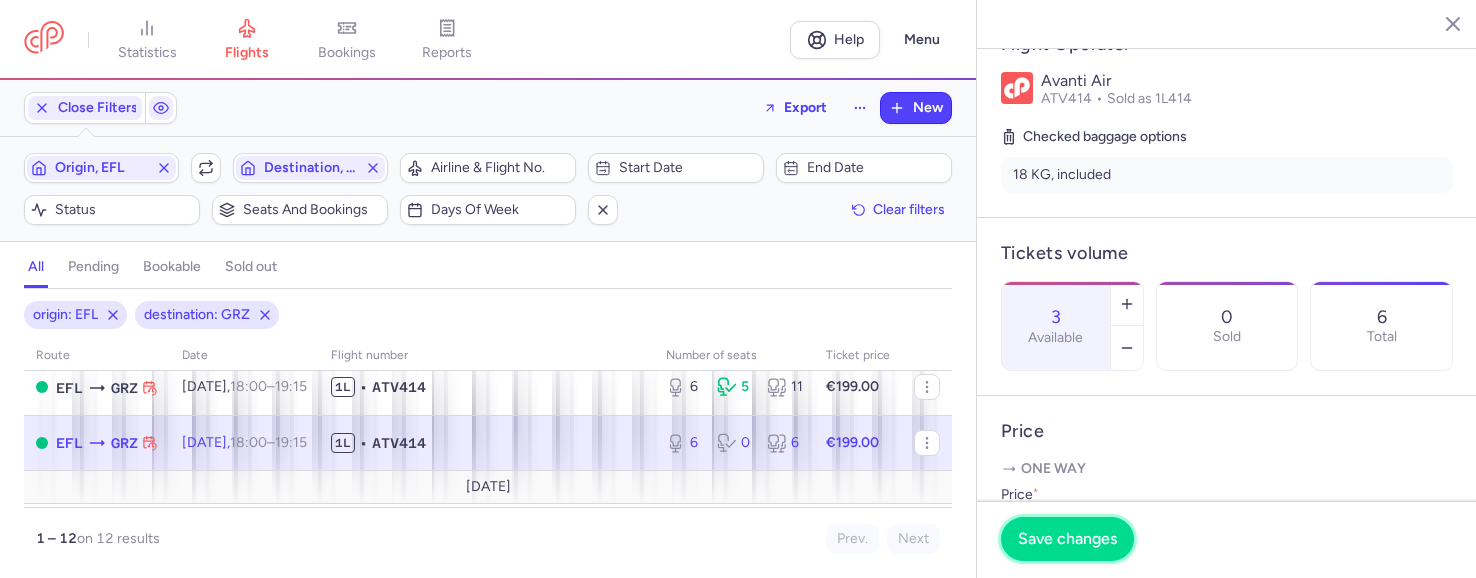 click on "Save changes" at bounding box center (1067, 539) 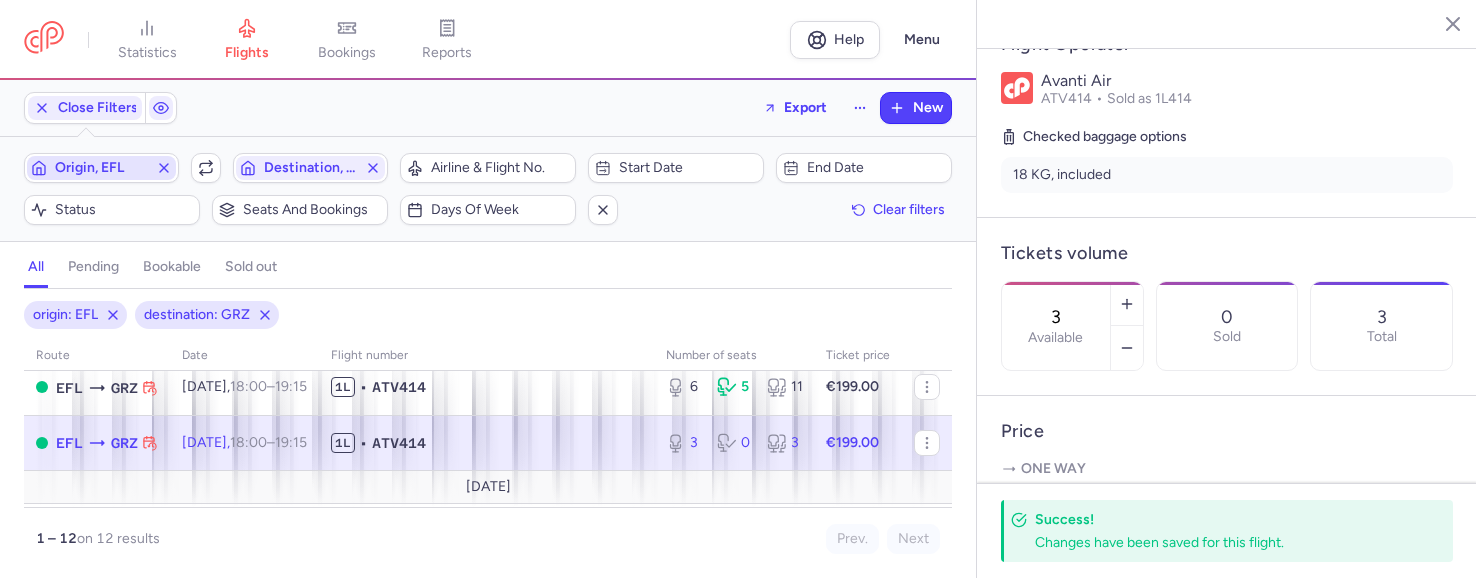 click on "Origin, EFL" at bounding box center [101, 168] 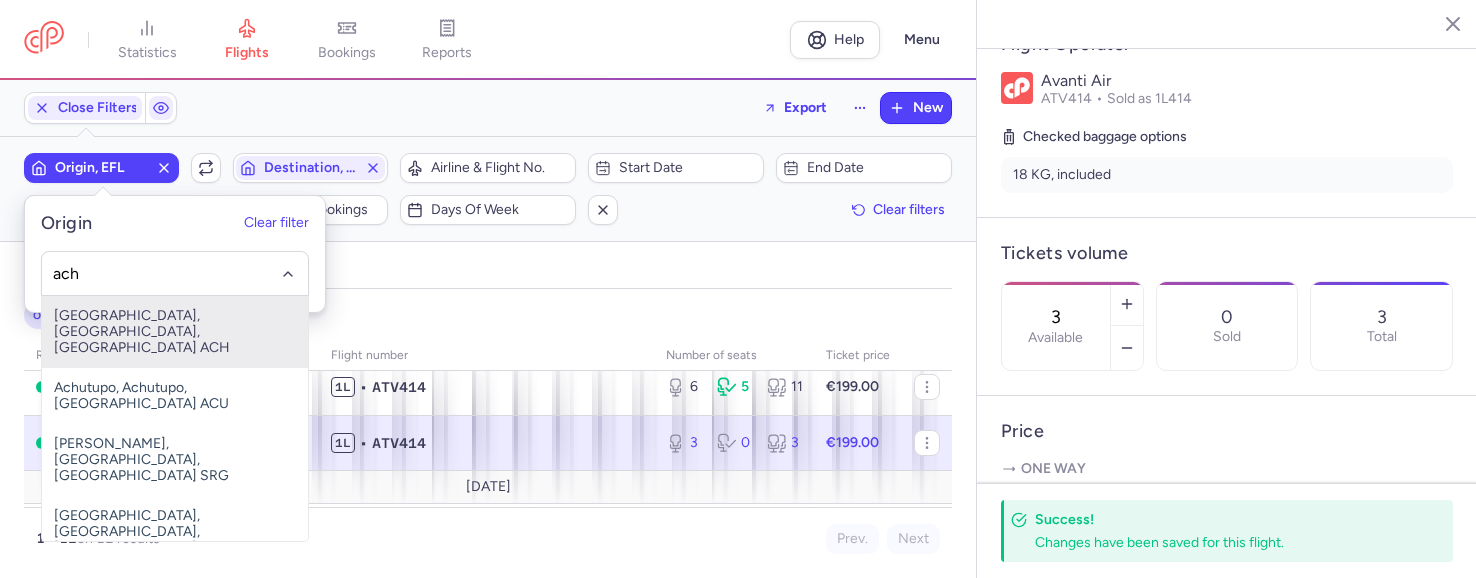 click on "[GEOGRAPHIC_DATA], [GEOGRAPHIC_DATA], [GEOGRAPHIC_DATA] ACH" at bounding box center [175, 332] 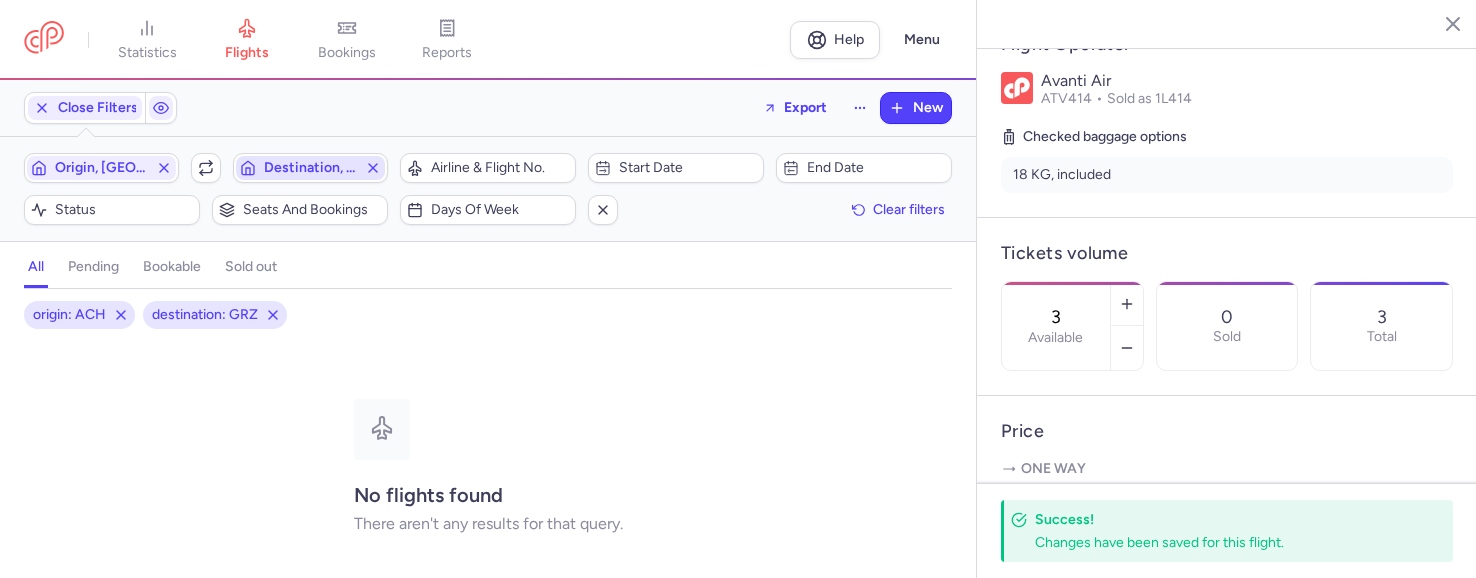 click on "Destination, GRZ" at bounding box center [310, 168] 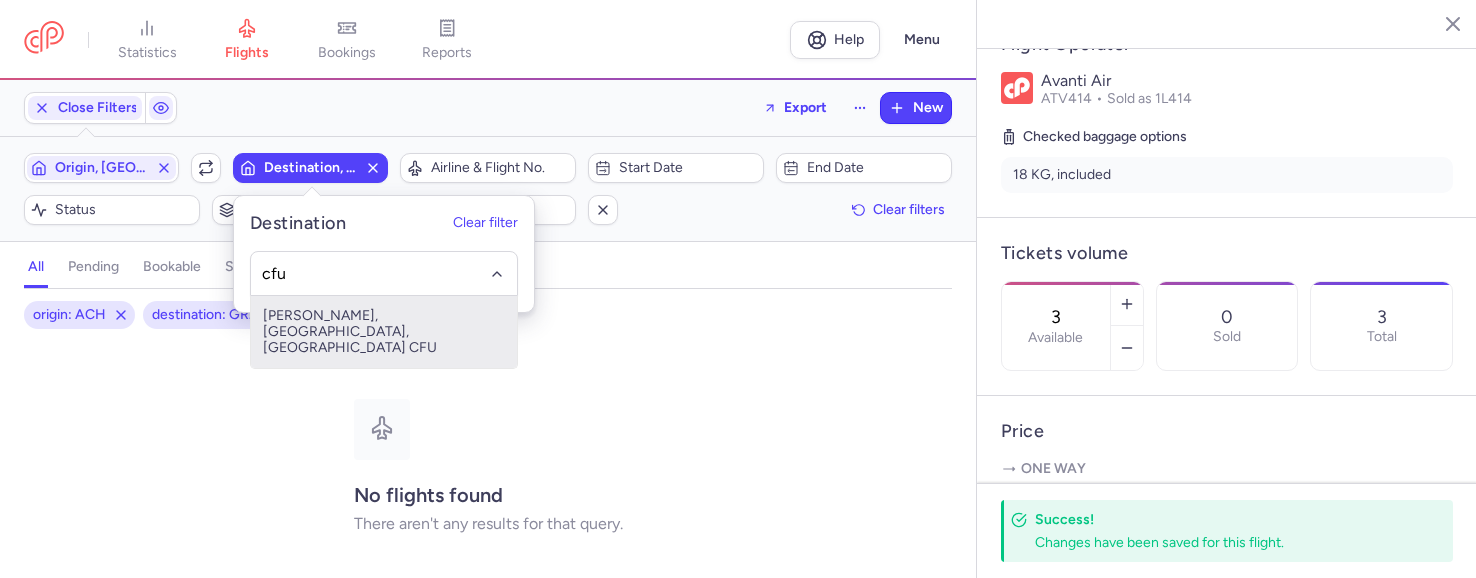 click on "[PERSON_NAME], [GEOGRAPHIC_DATA], [GEOGRAPHIC_DATA] CFU" at bounding box center [384, 332] 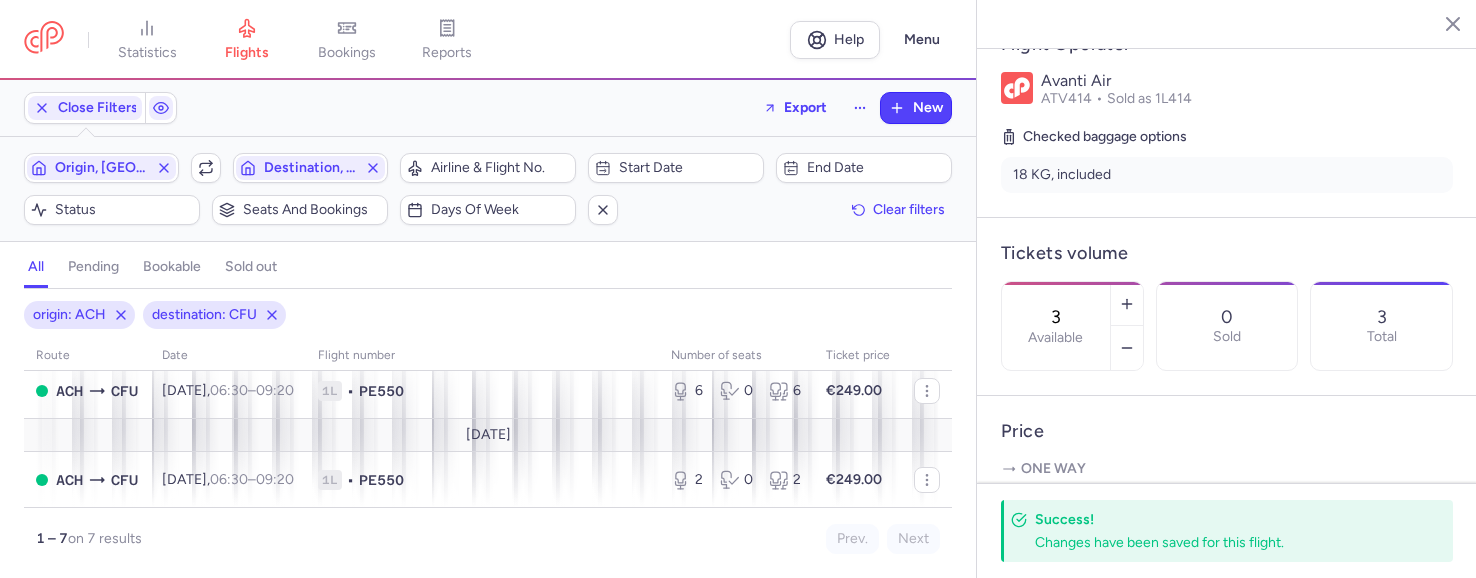 scroll, scrollTop: 285, scrollLeft: 0, axis: vertical 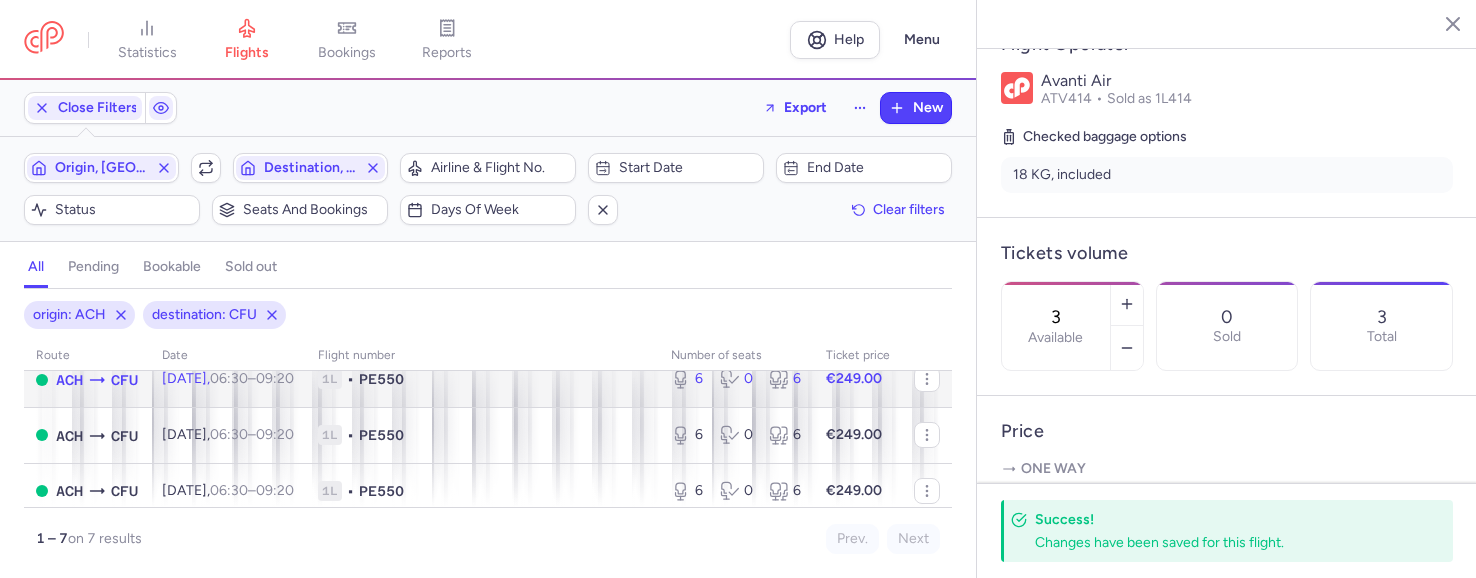 click on "1L • PE550" 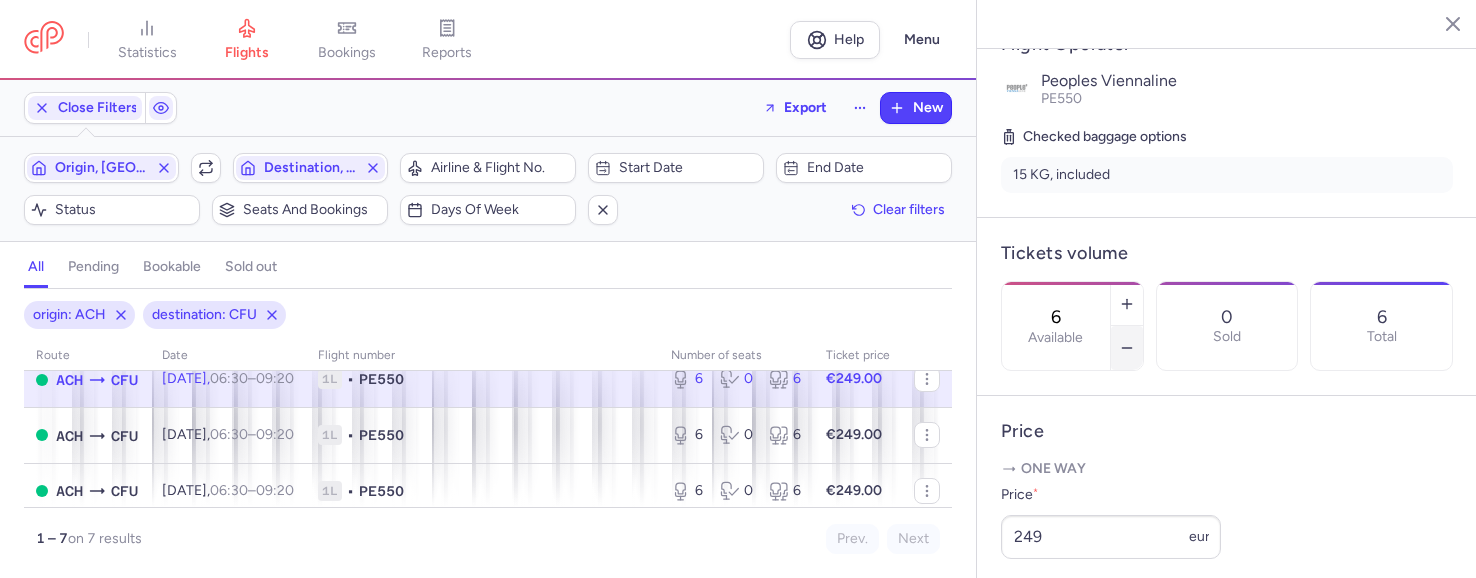click 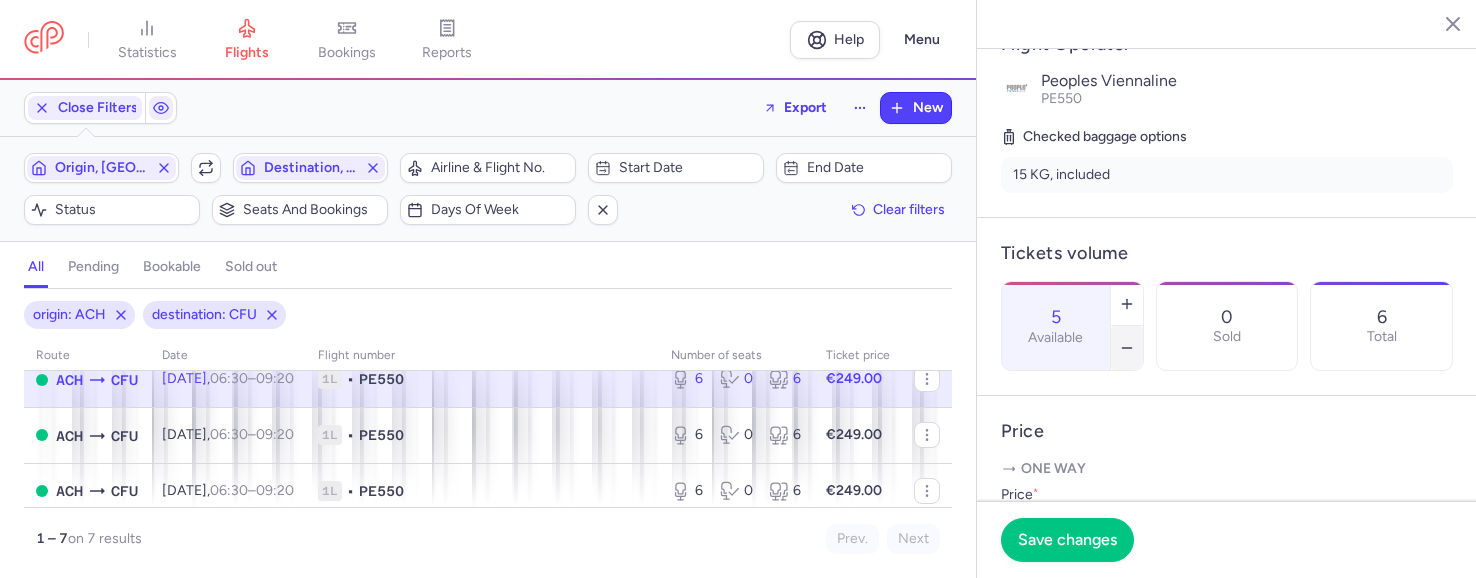 click 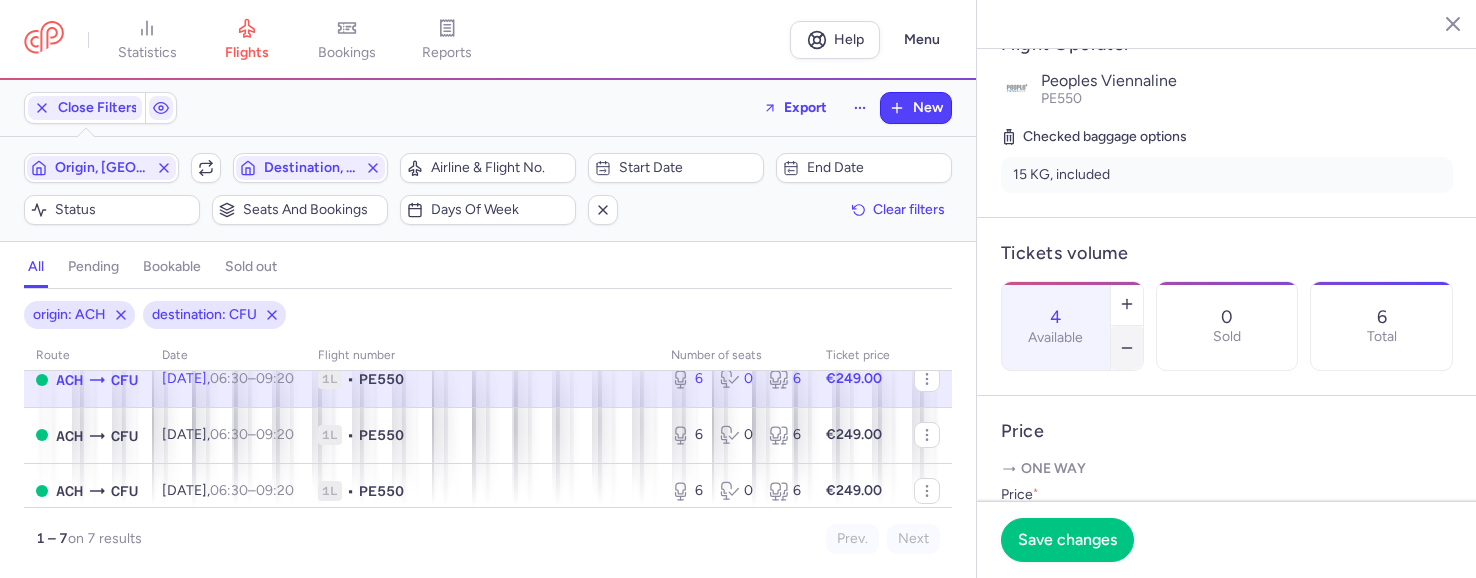 click 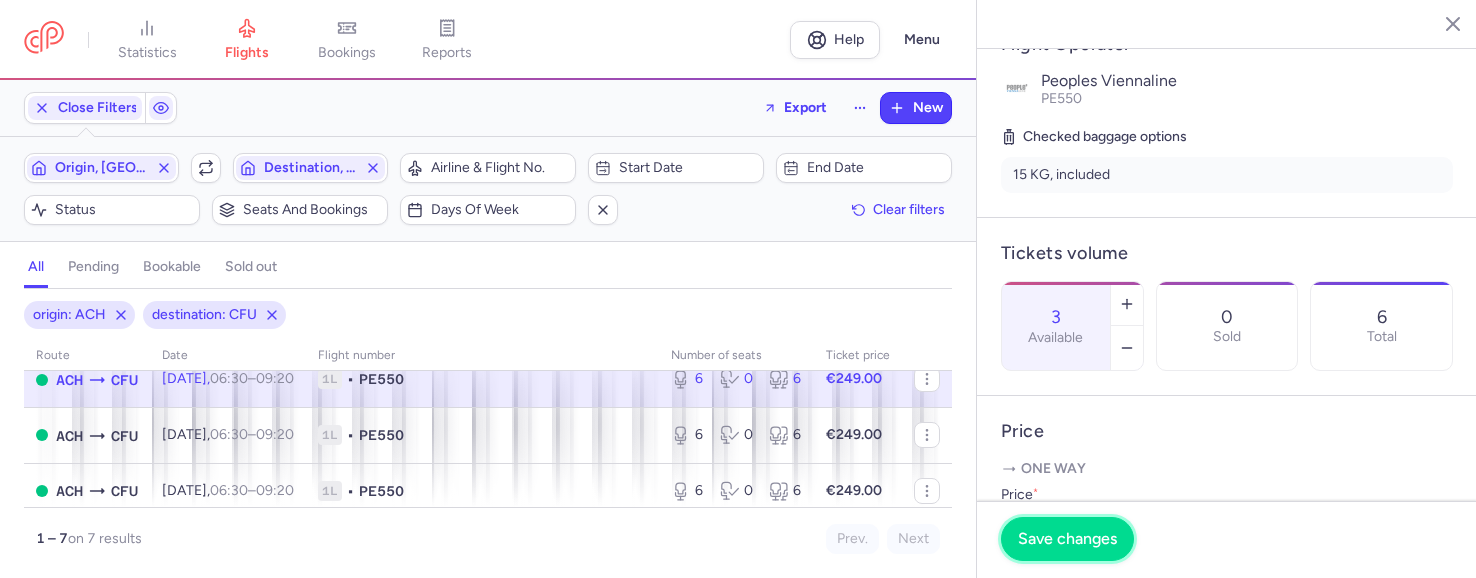 click on "Save changes" at bounding box center (1067, 539) 